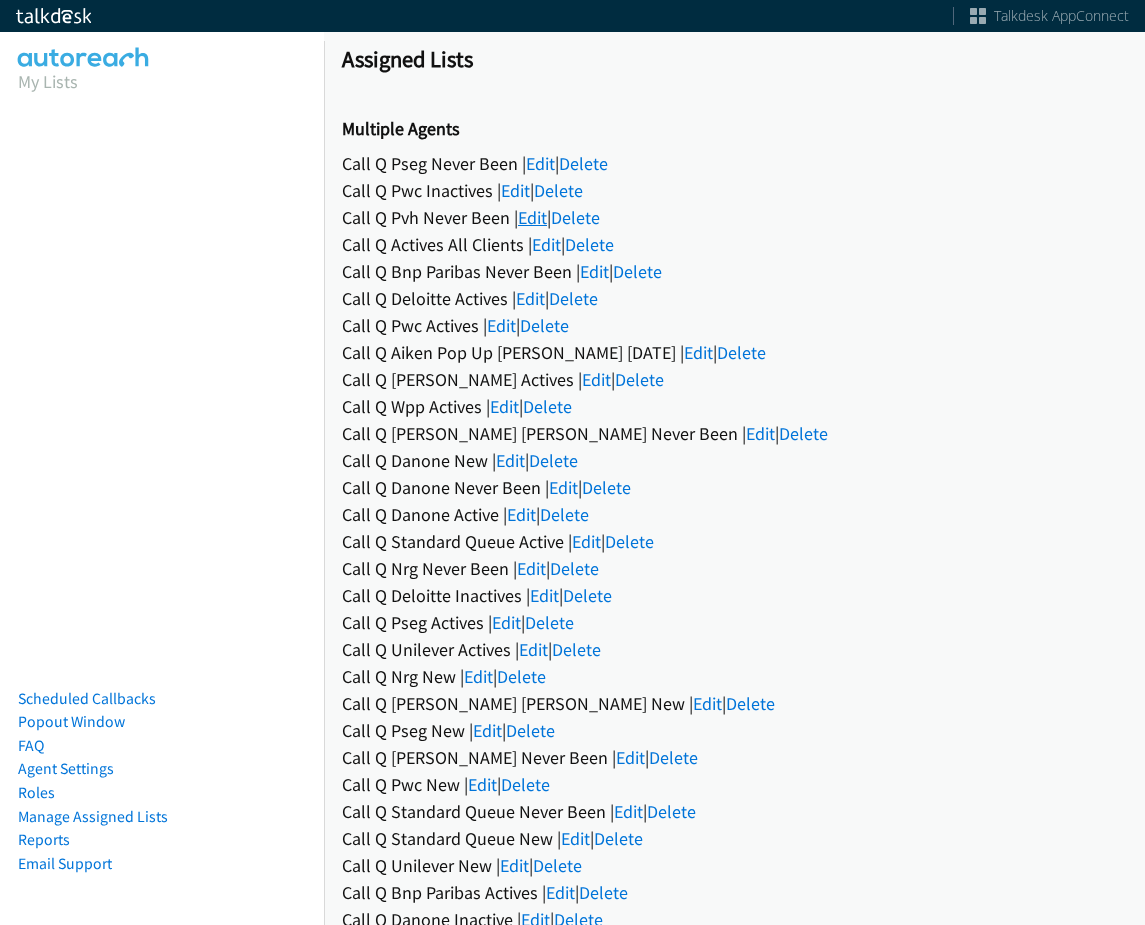 scroll, scrollTop: 0, scrollLeft: 0, axis: both 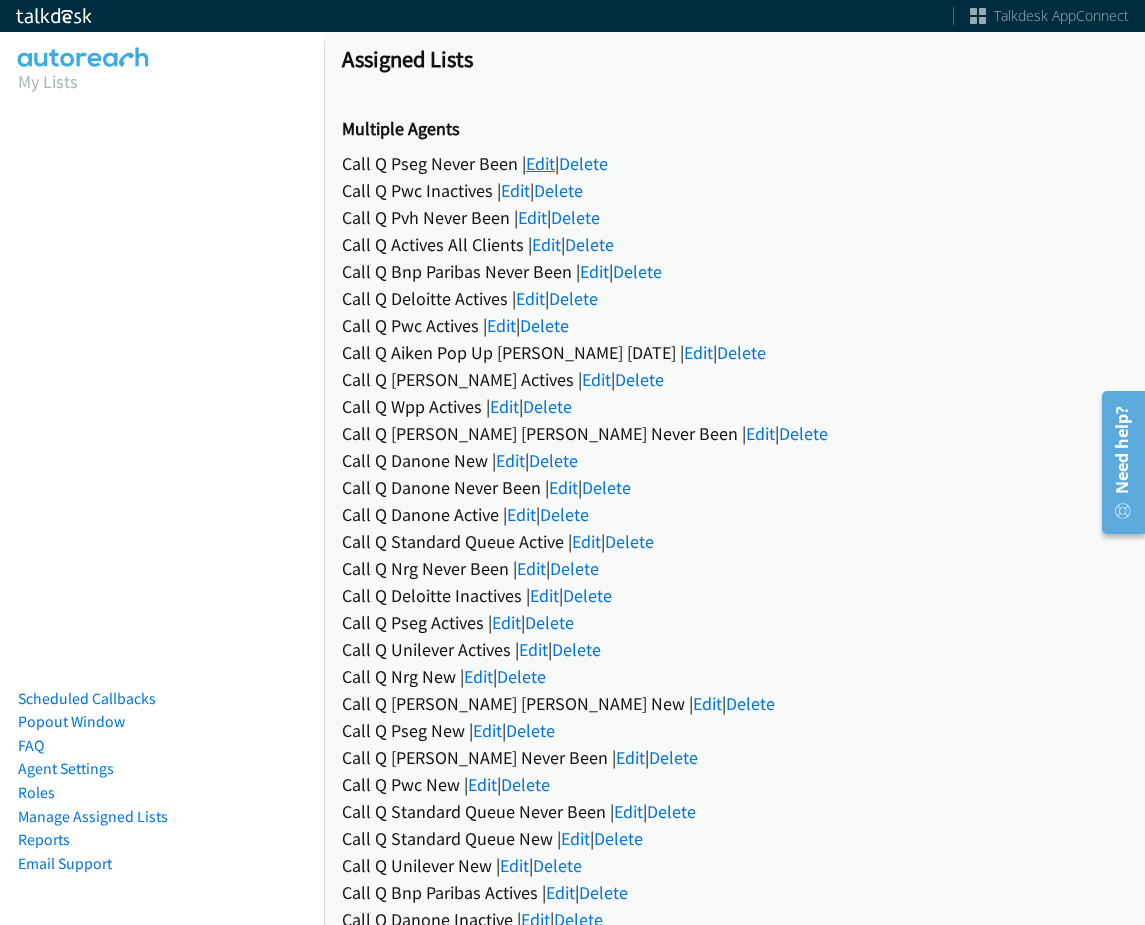 click on "Edit" at bounding box center (540, 163) 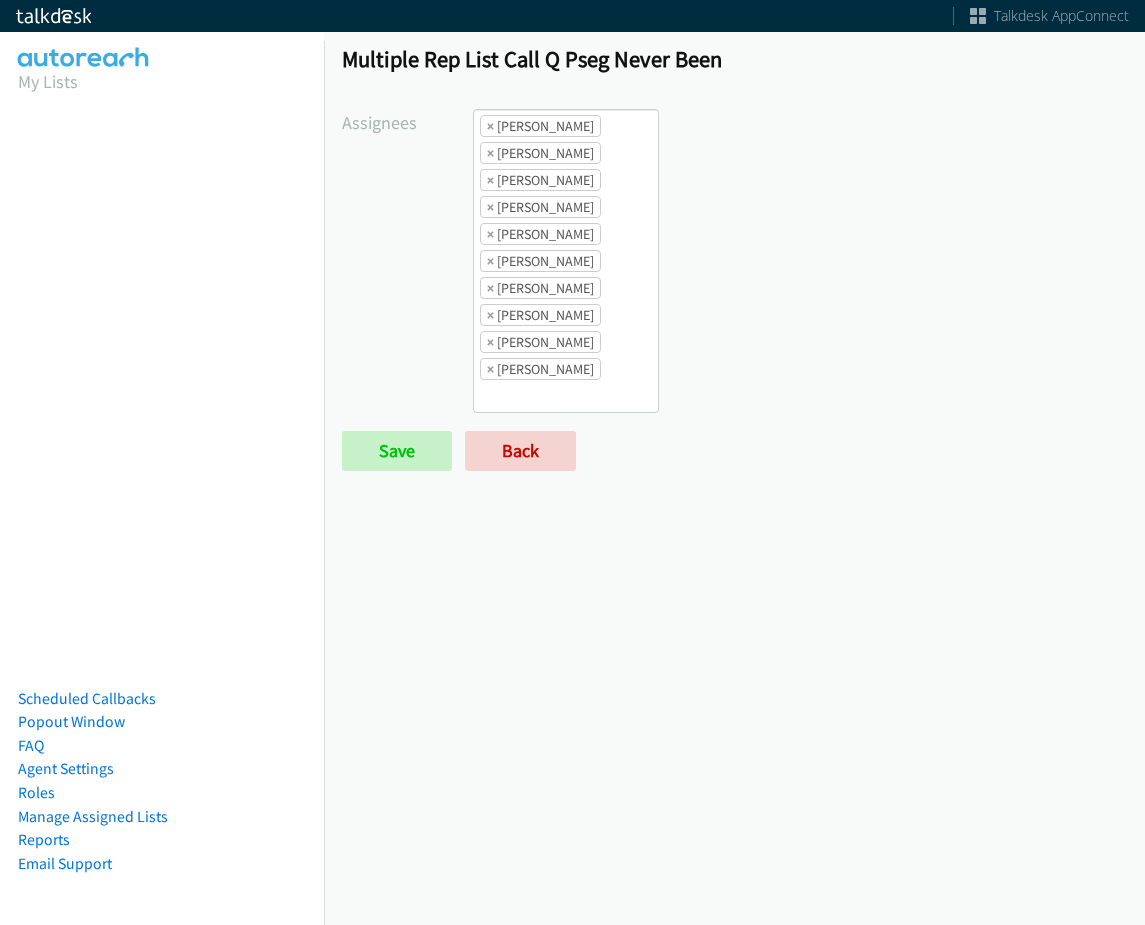 scroll, scrollTop: 0, scrollLeft: 0, axis: both 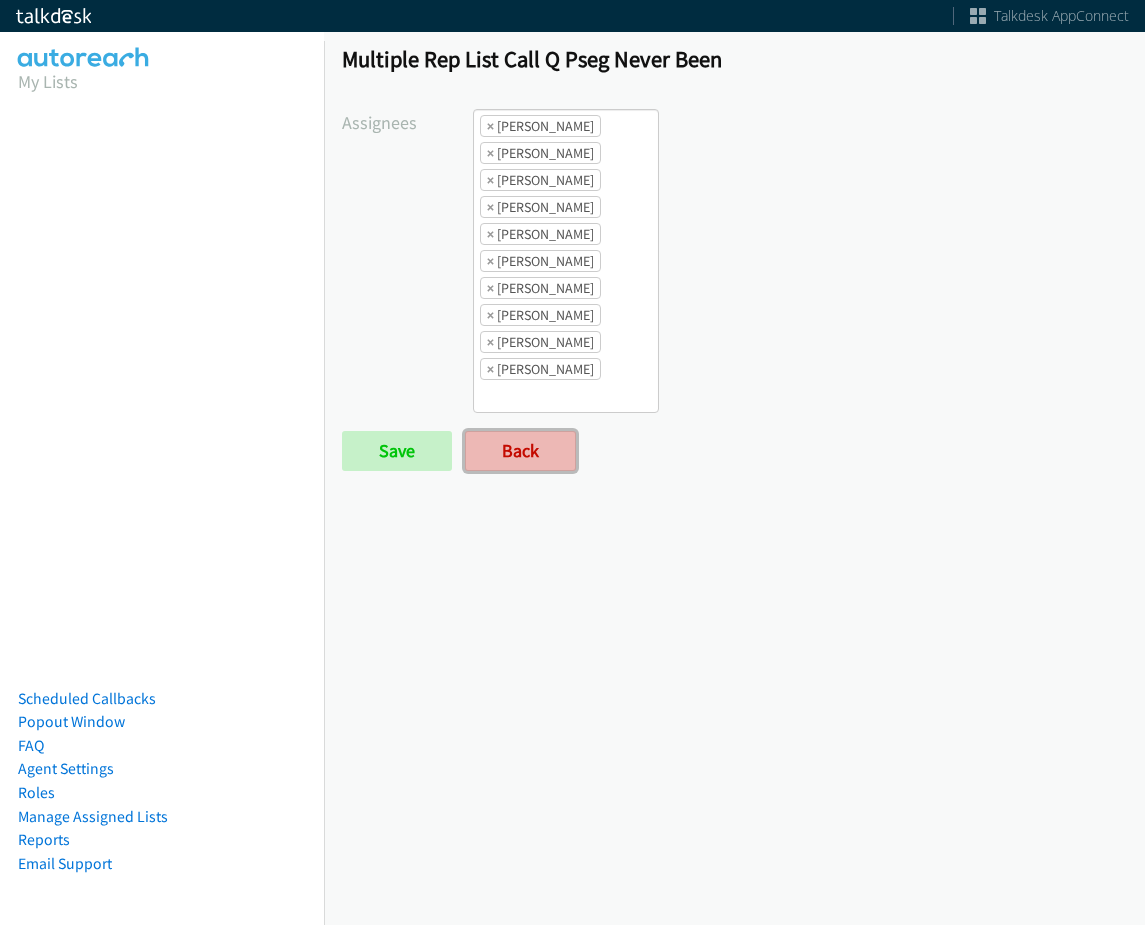 click on "Back" at bounding box center (520, 451) 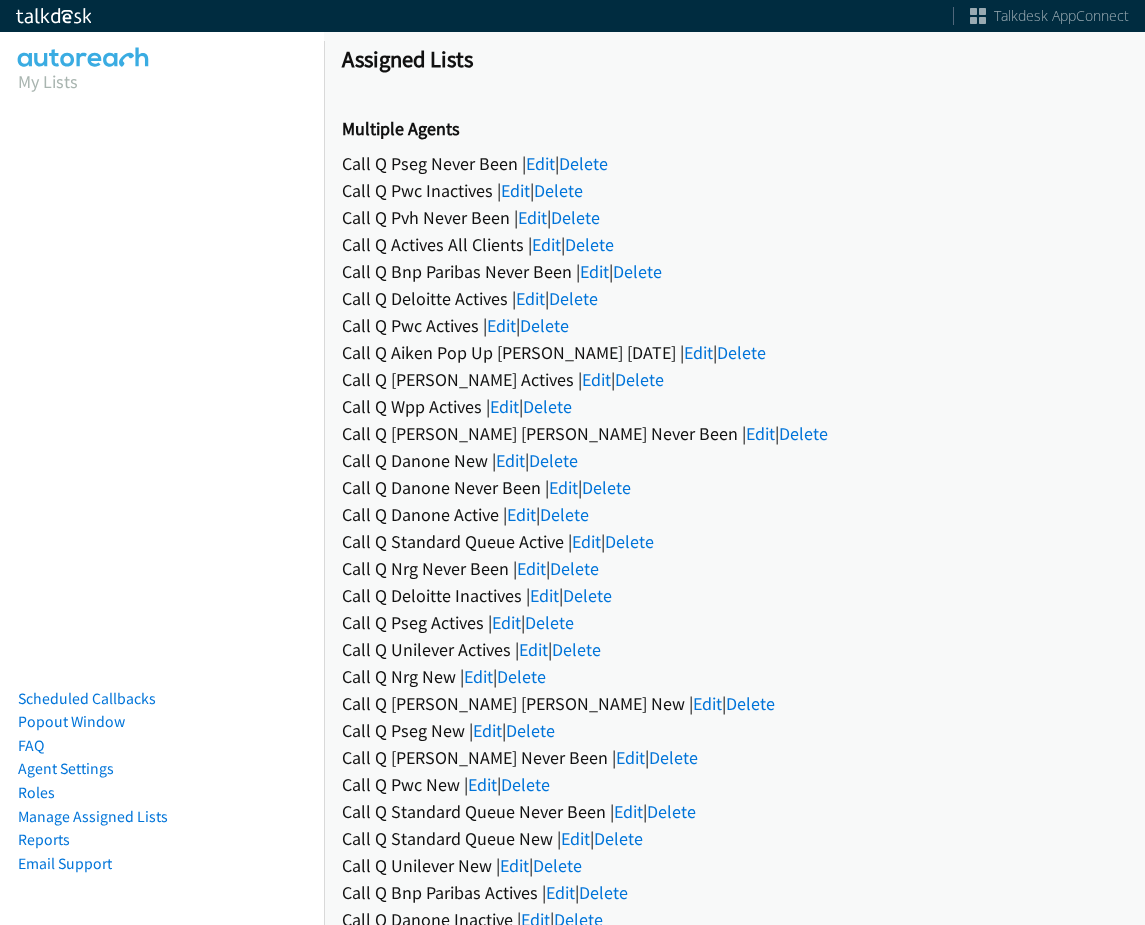 scroll, scrollTop: 0, scrollLeft: 0, axis: both 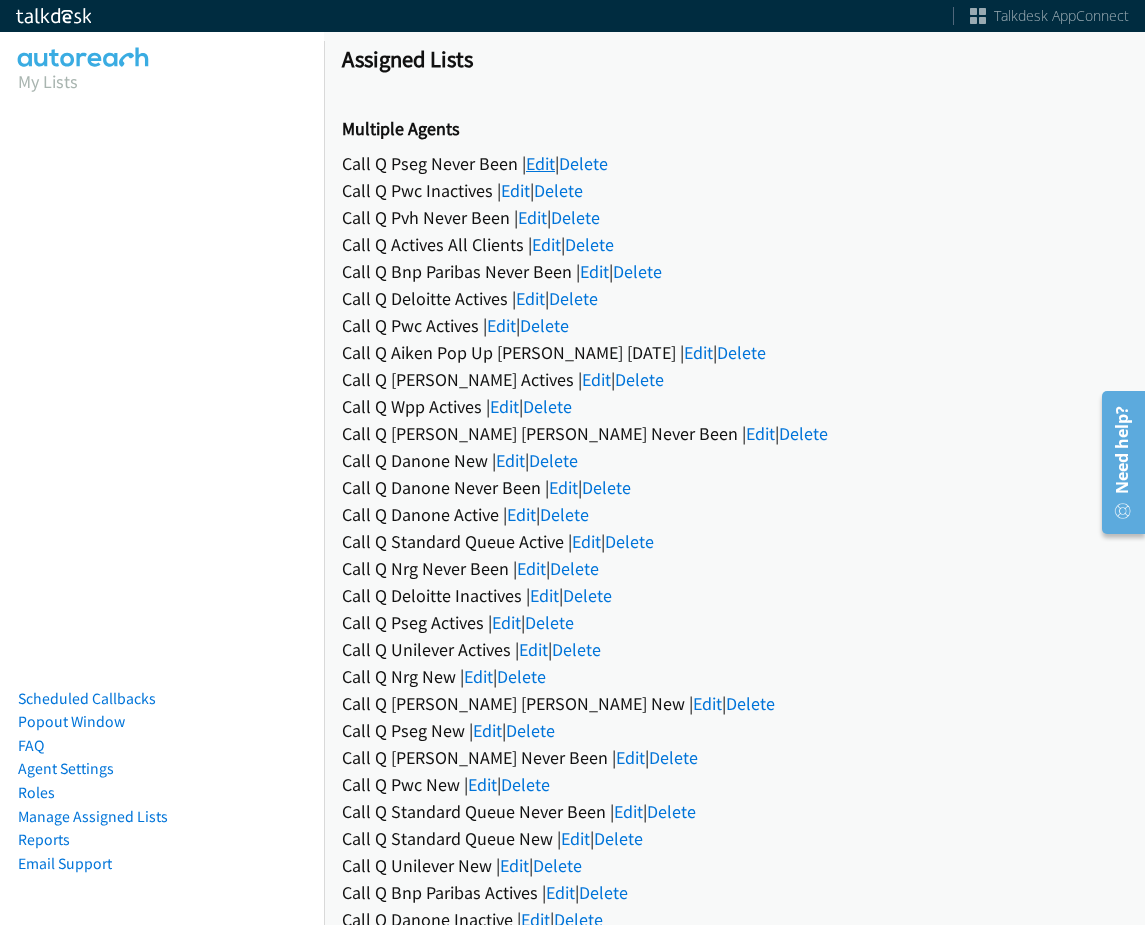 click on "Edit" at bounding box center (540, 163) 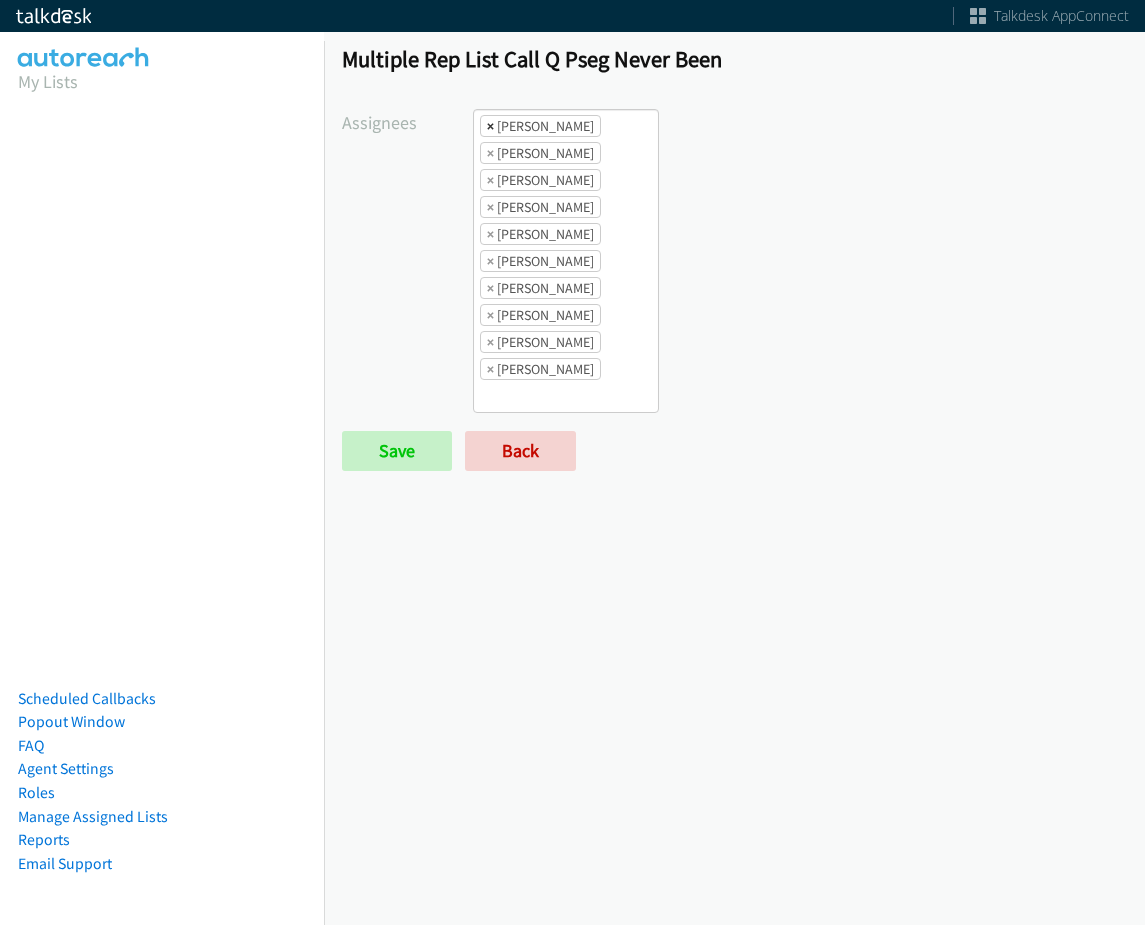 scroll, scrollTop: 0, scrollLeft: 0, axis: both 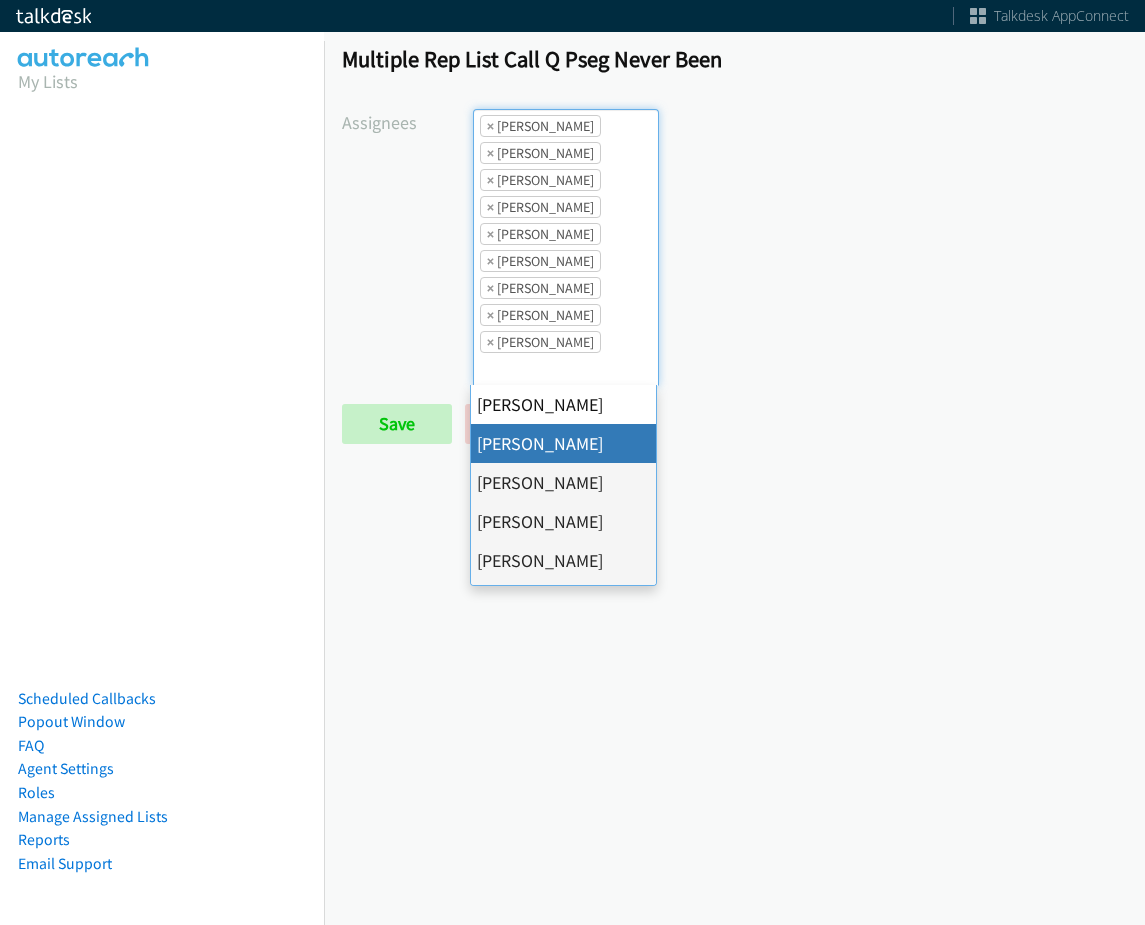 click on "×" at bounding box center [490, 126] 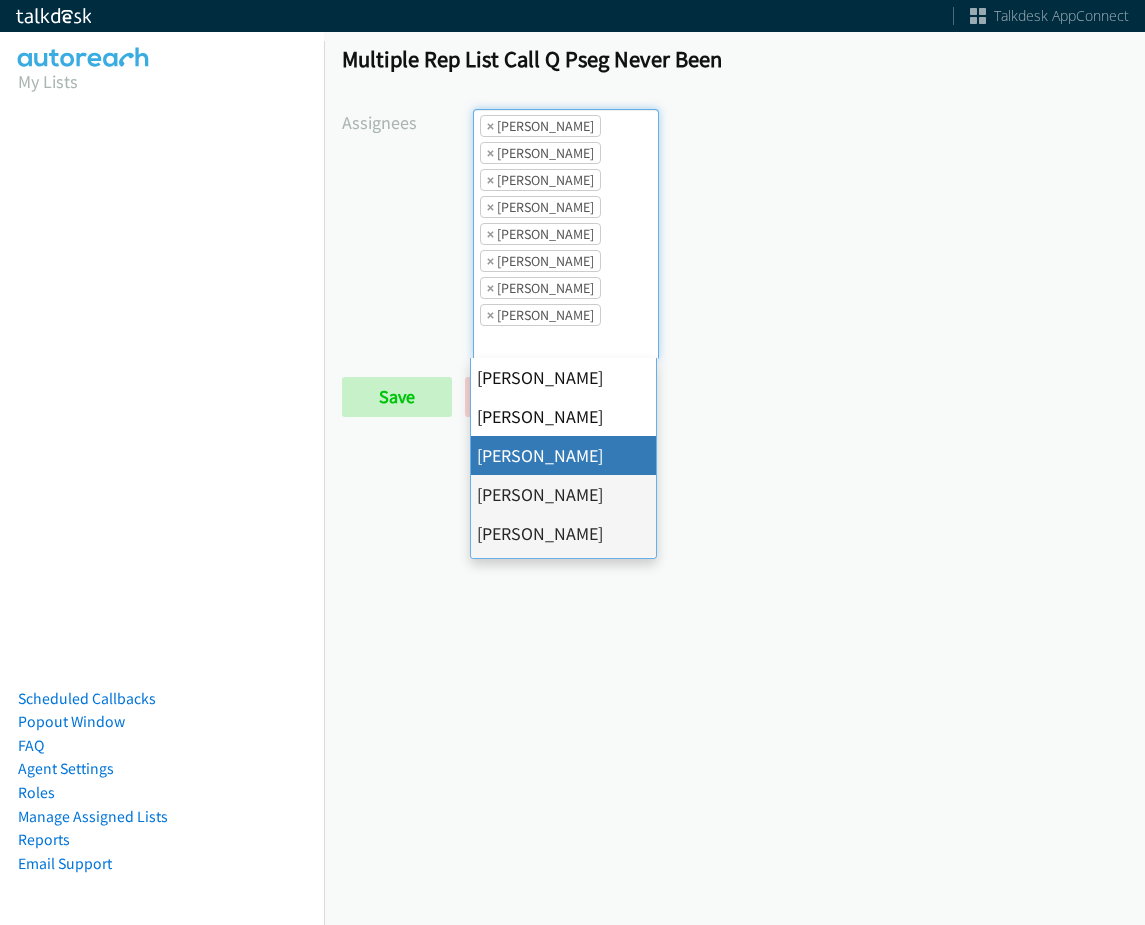 click on "×" at bounding box center [490, 126] 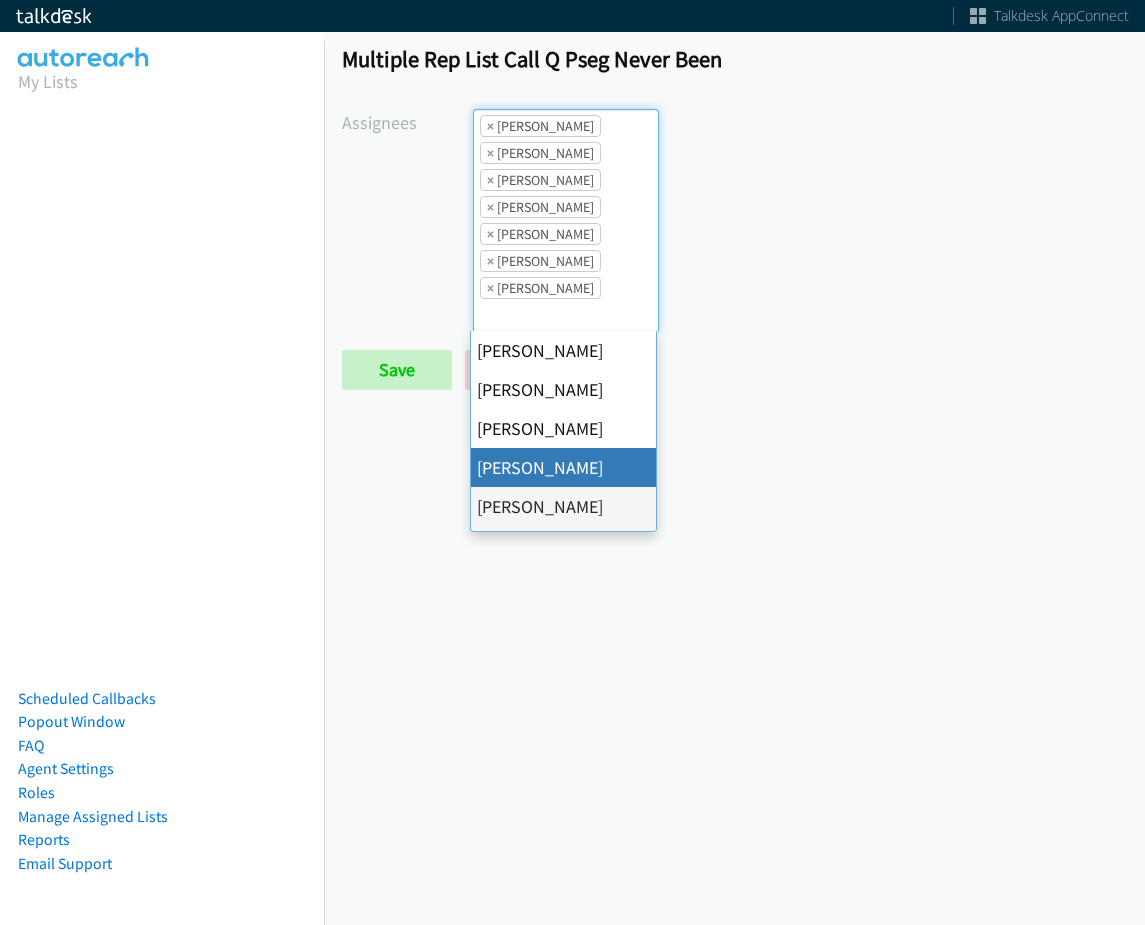 click on "×" at bounding box center (490, 126) 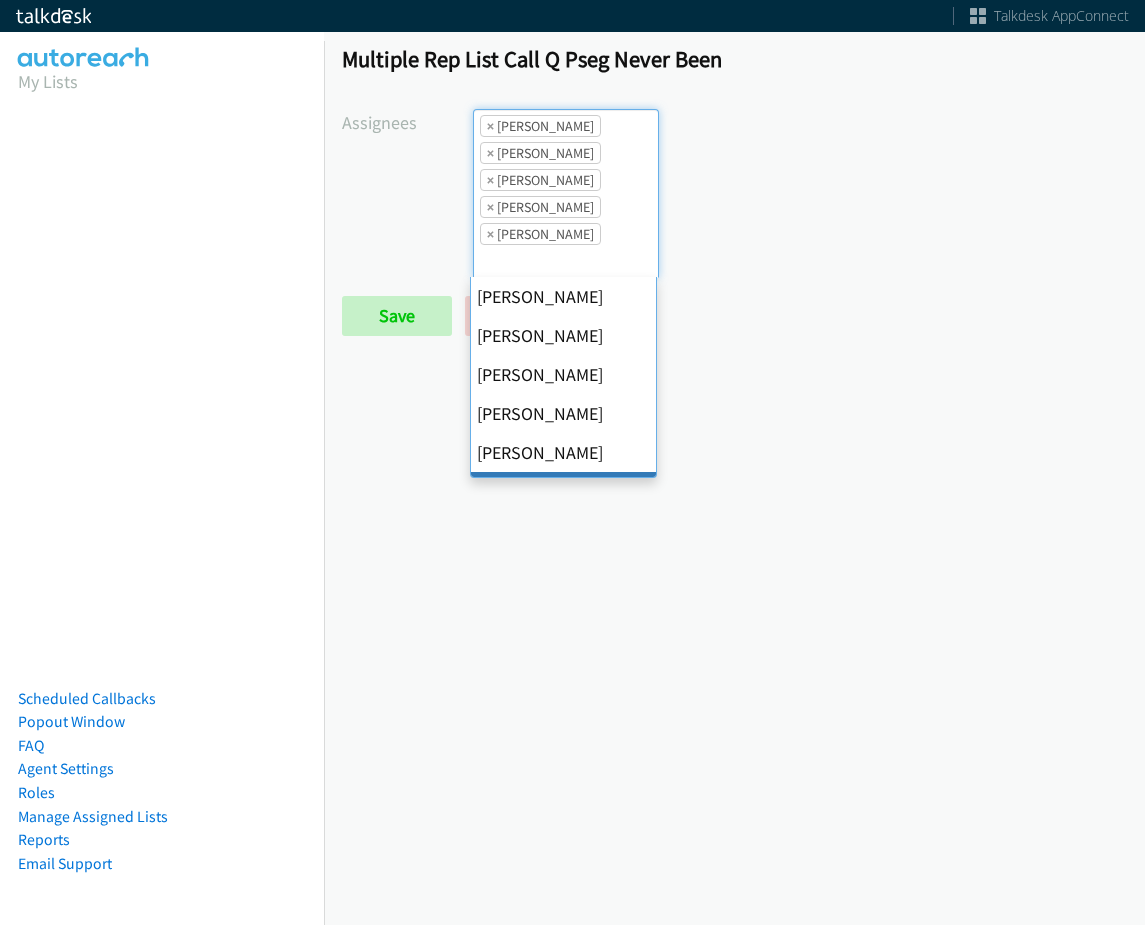 click on "×" at bounding box center [490, 126] 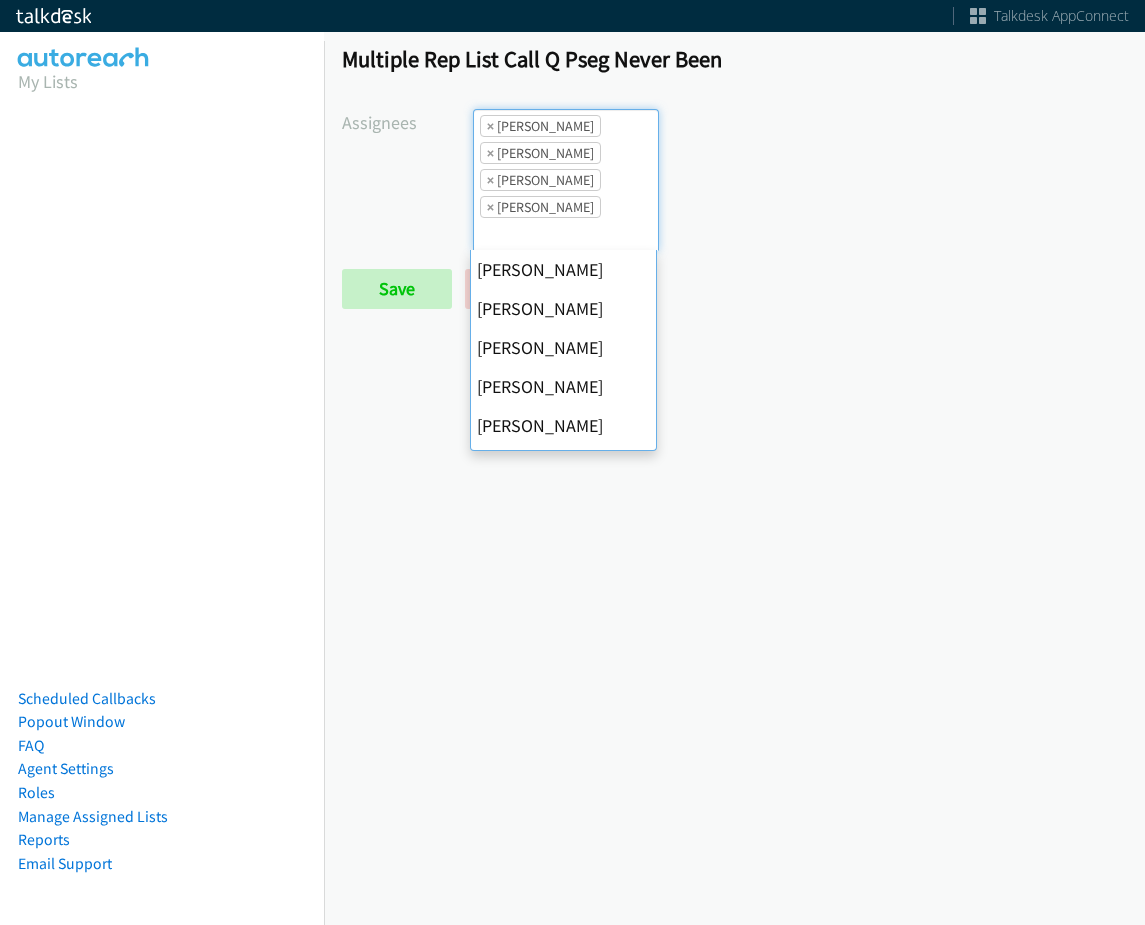 click on "×" at bounding box center (490, 126) 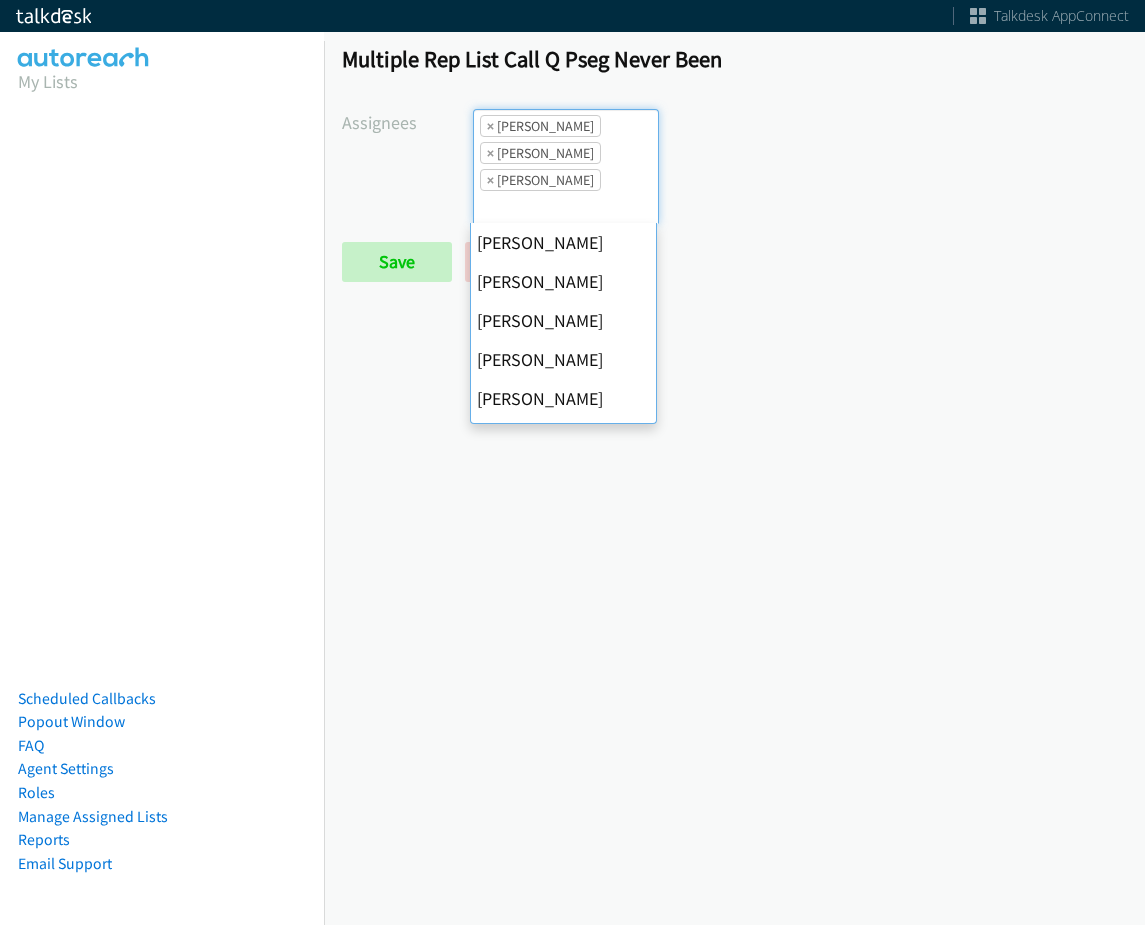 click on "×" at bounding box center [490, 126] 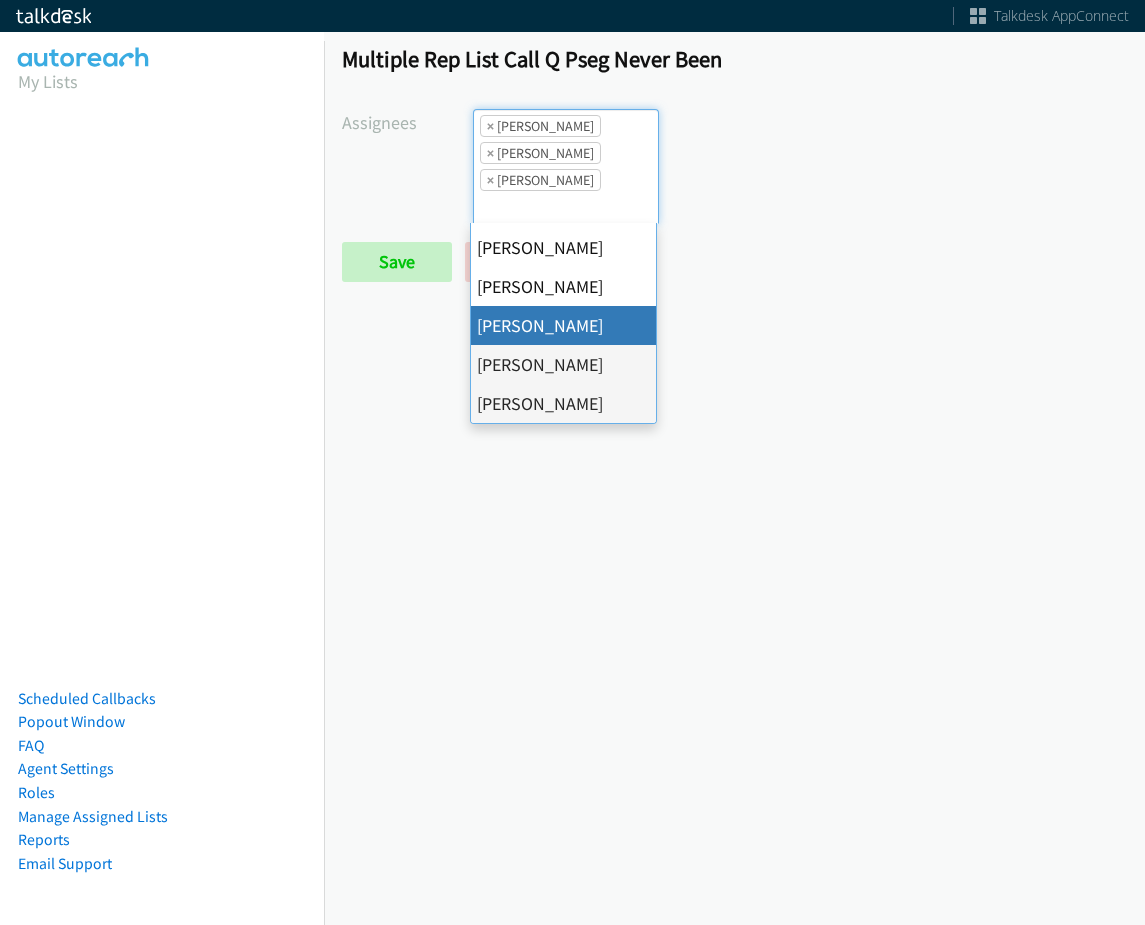 select on "fd8c5d46-30db-44cb-8f0d-00da318b790a" 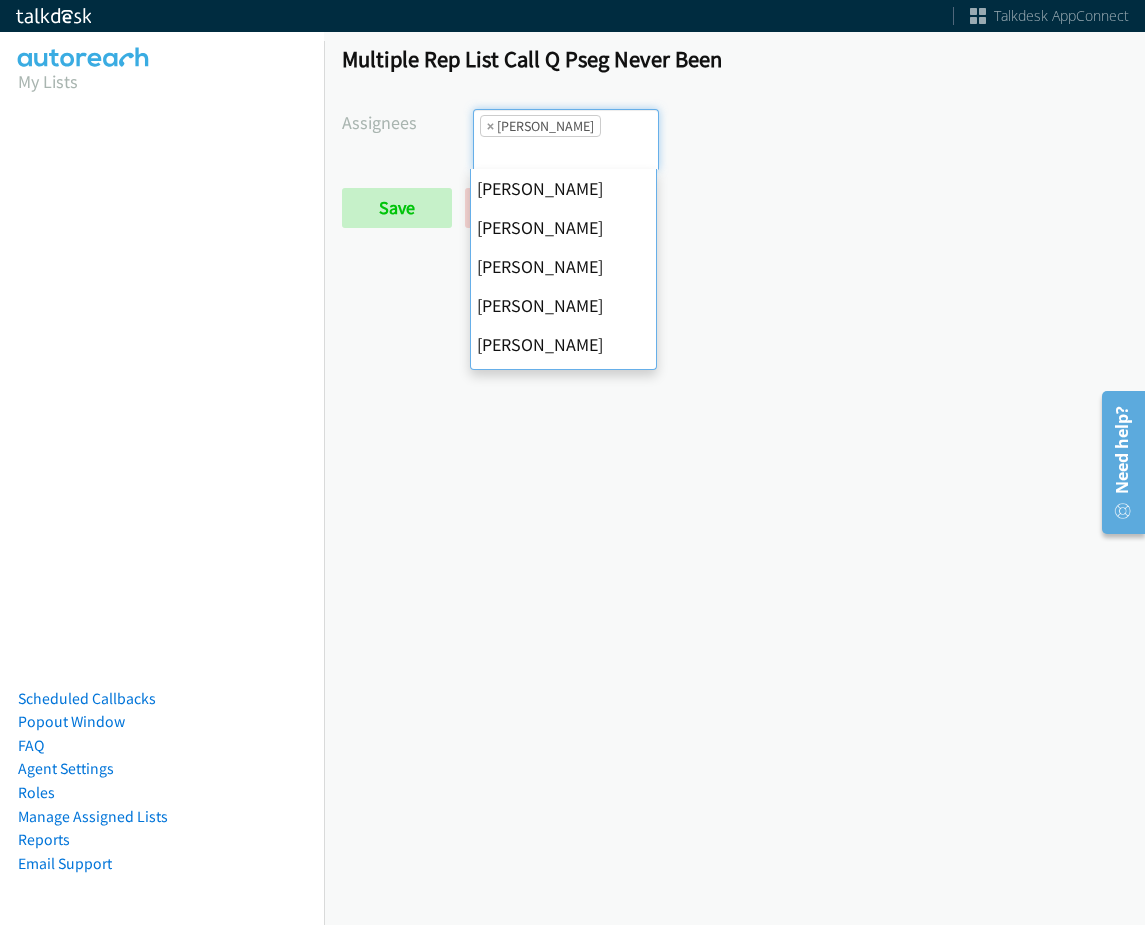 scroll, scrollTop: 0, scrollLeft: 0, axis: both 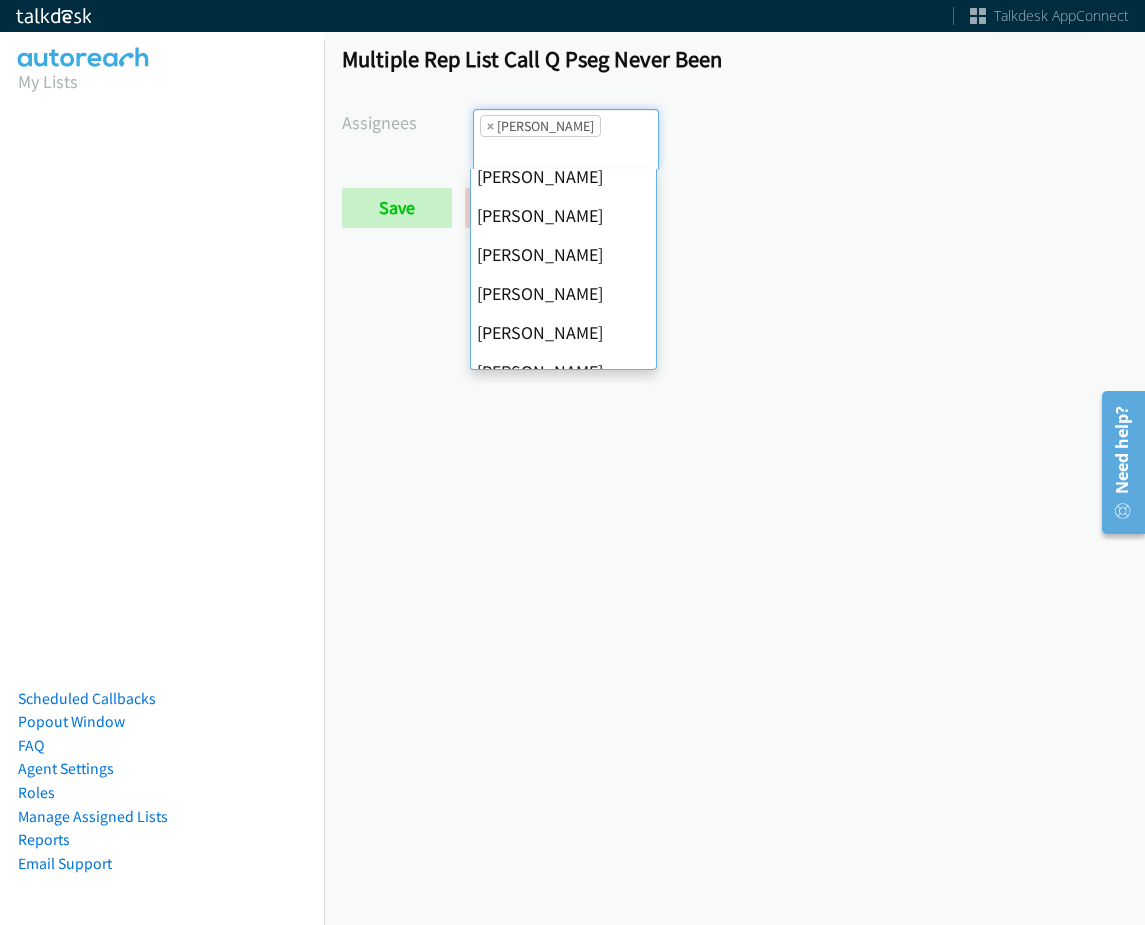click on "×" at bounding box center (490, 126) 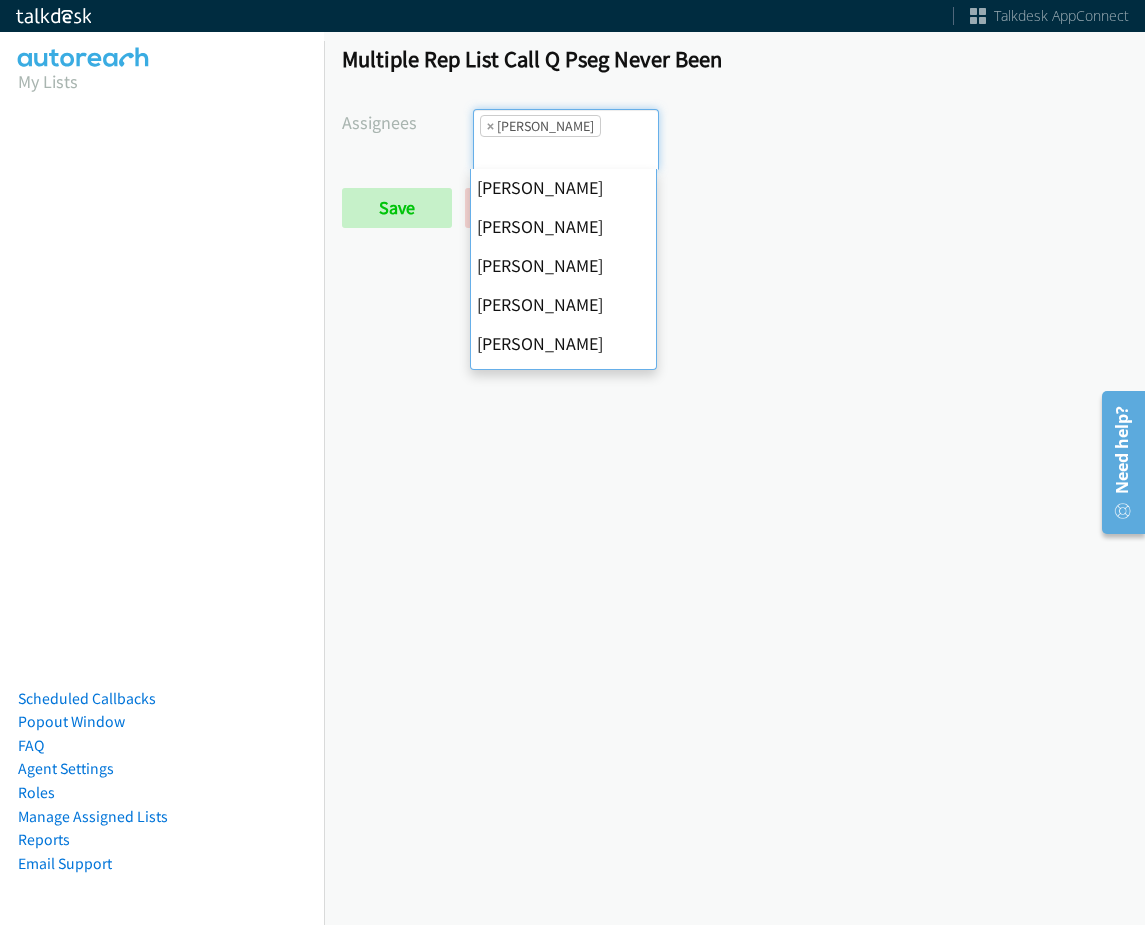 select 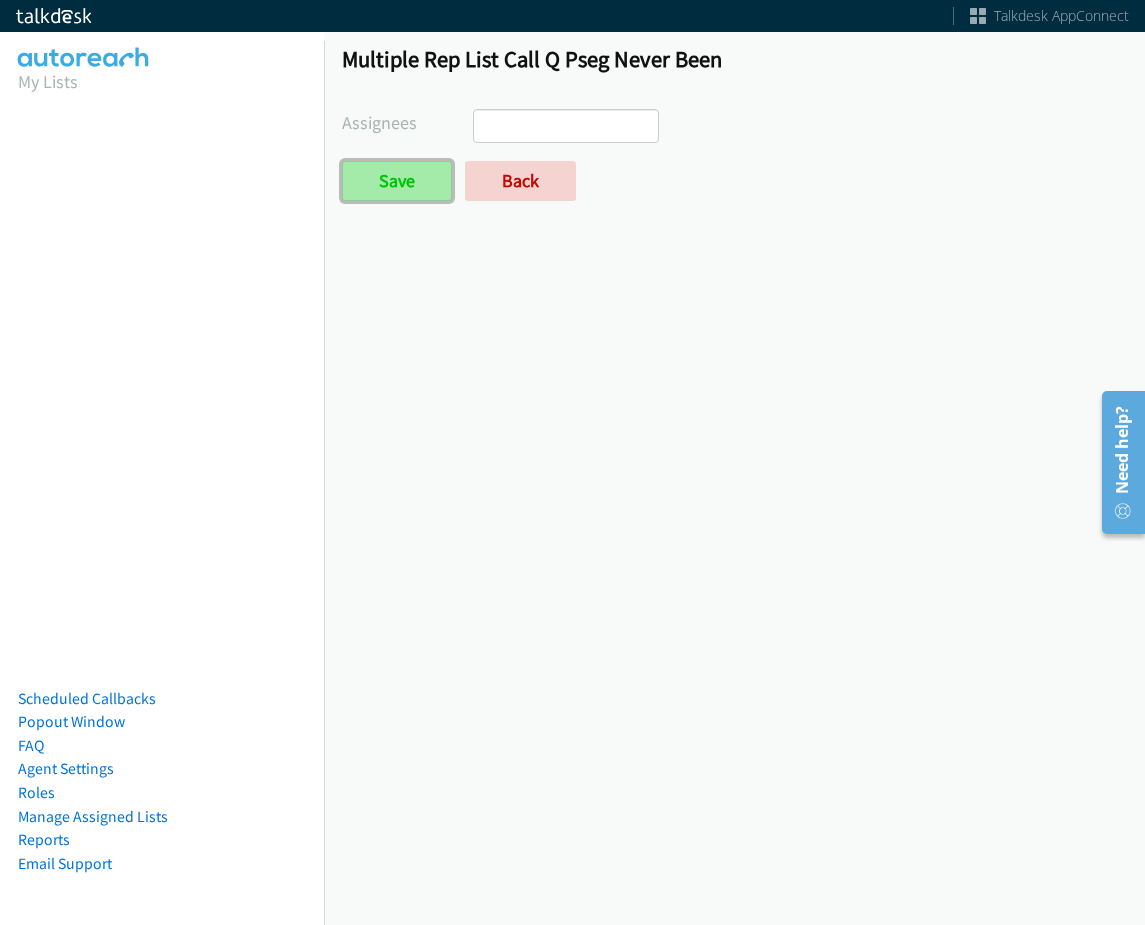 click on "Save" at bounding box center (397, 181) 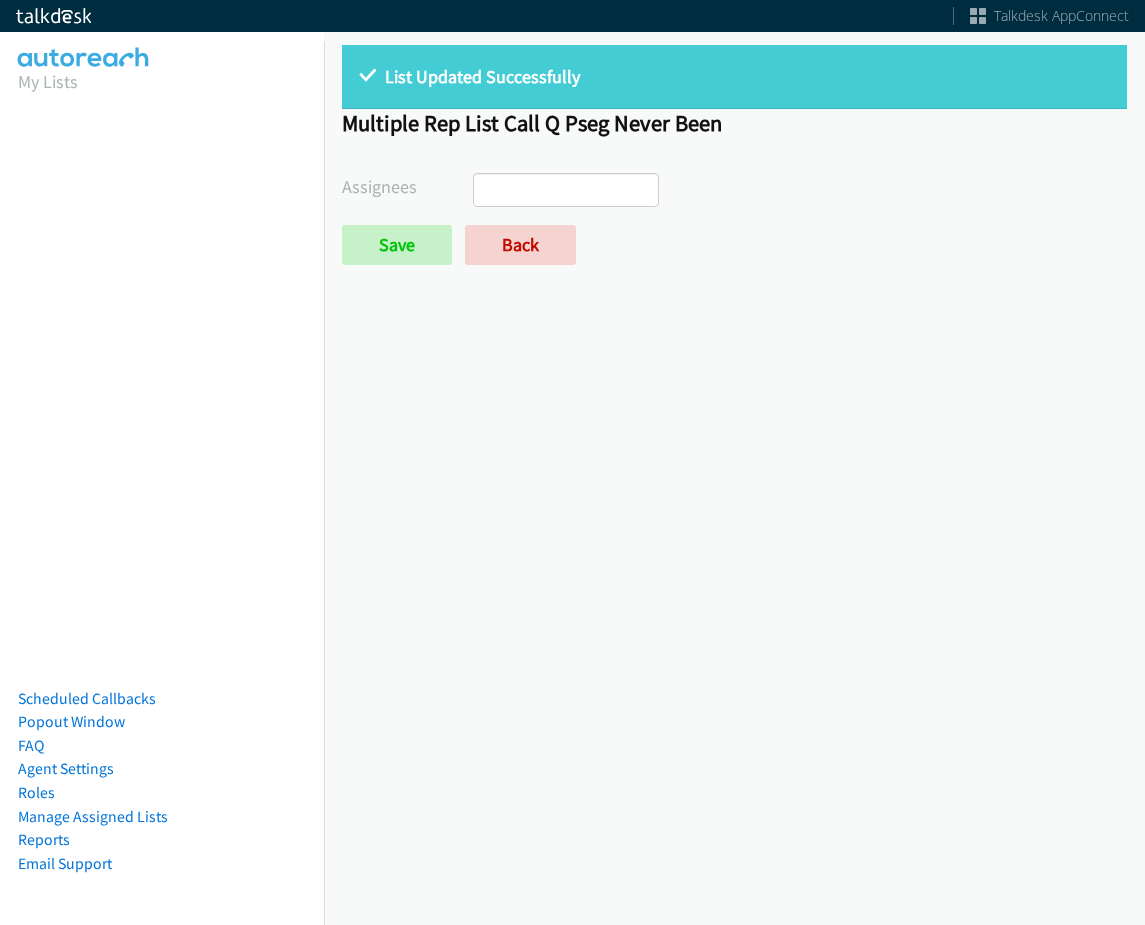 select 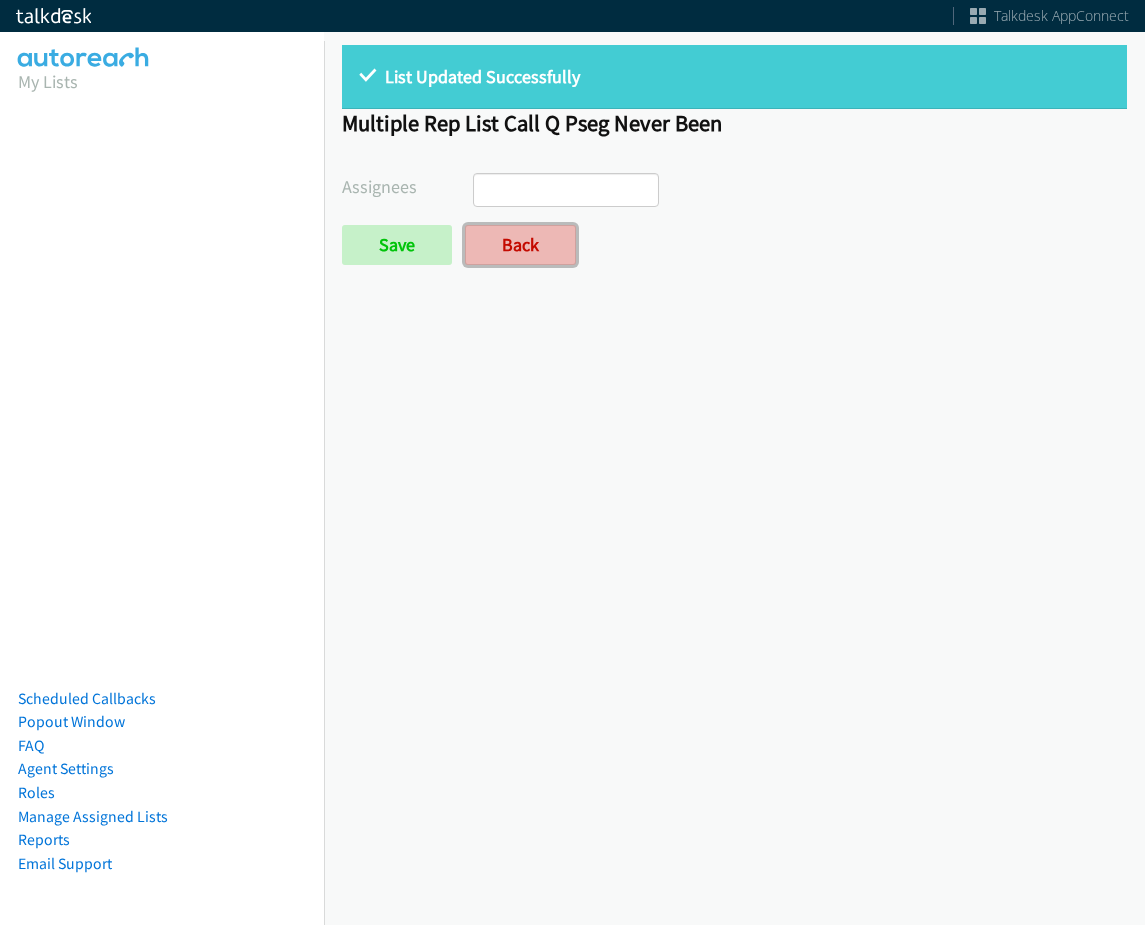 click on "Back" at bounding box center [520, 245] 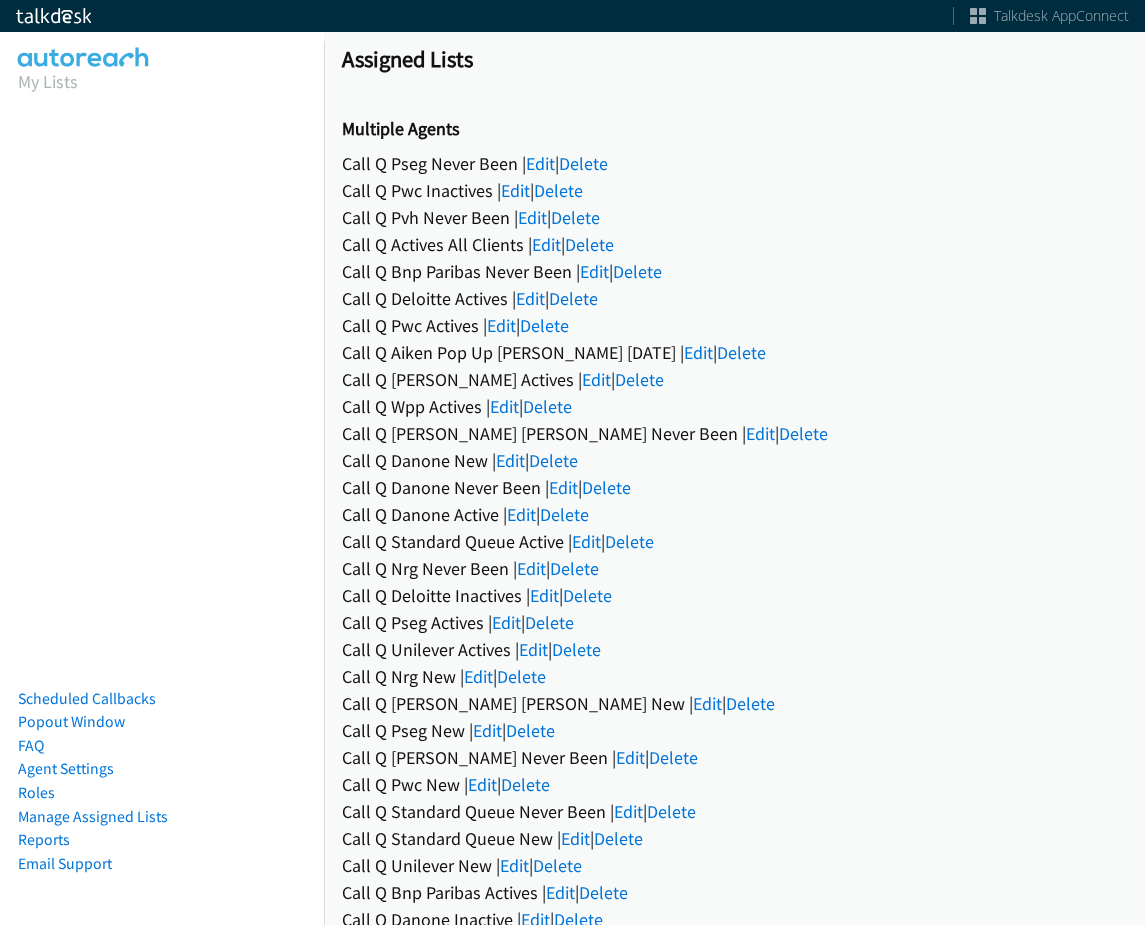 scroll, scrollTop: 0, scrollLeft: 0, axis: both 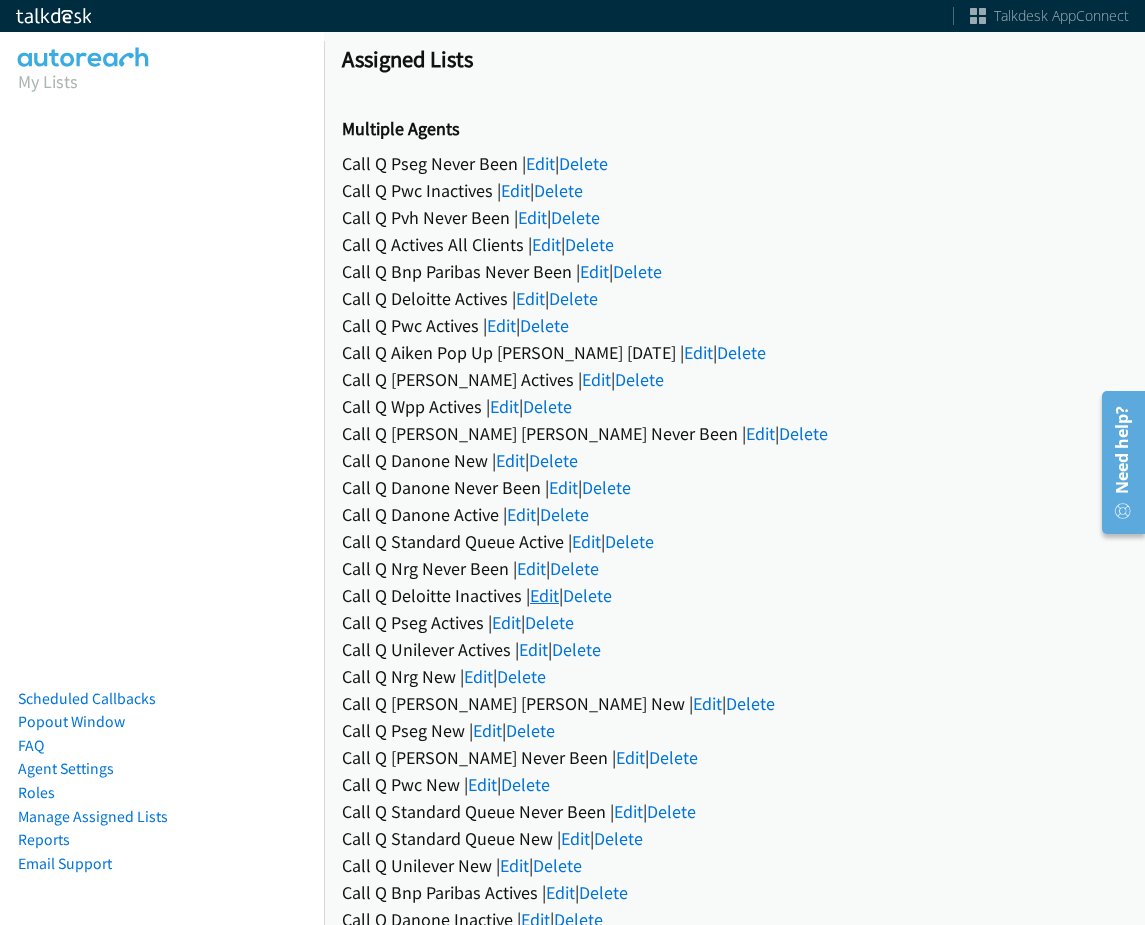 click on "Edit" at bounding box center (544, 595) 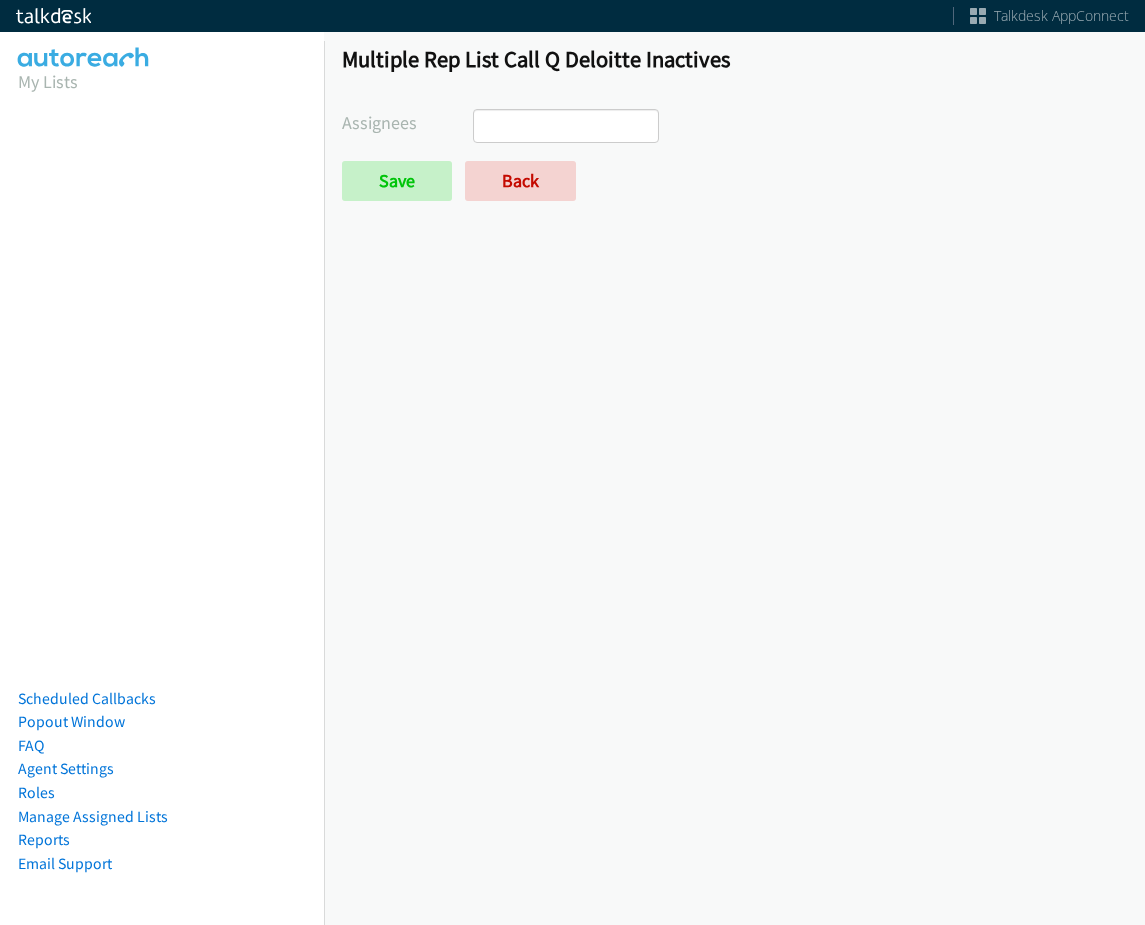 scroll, scrollTop: 0, scrollLeft: 0, axis: both 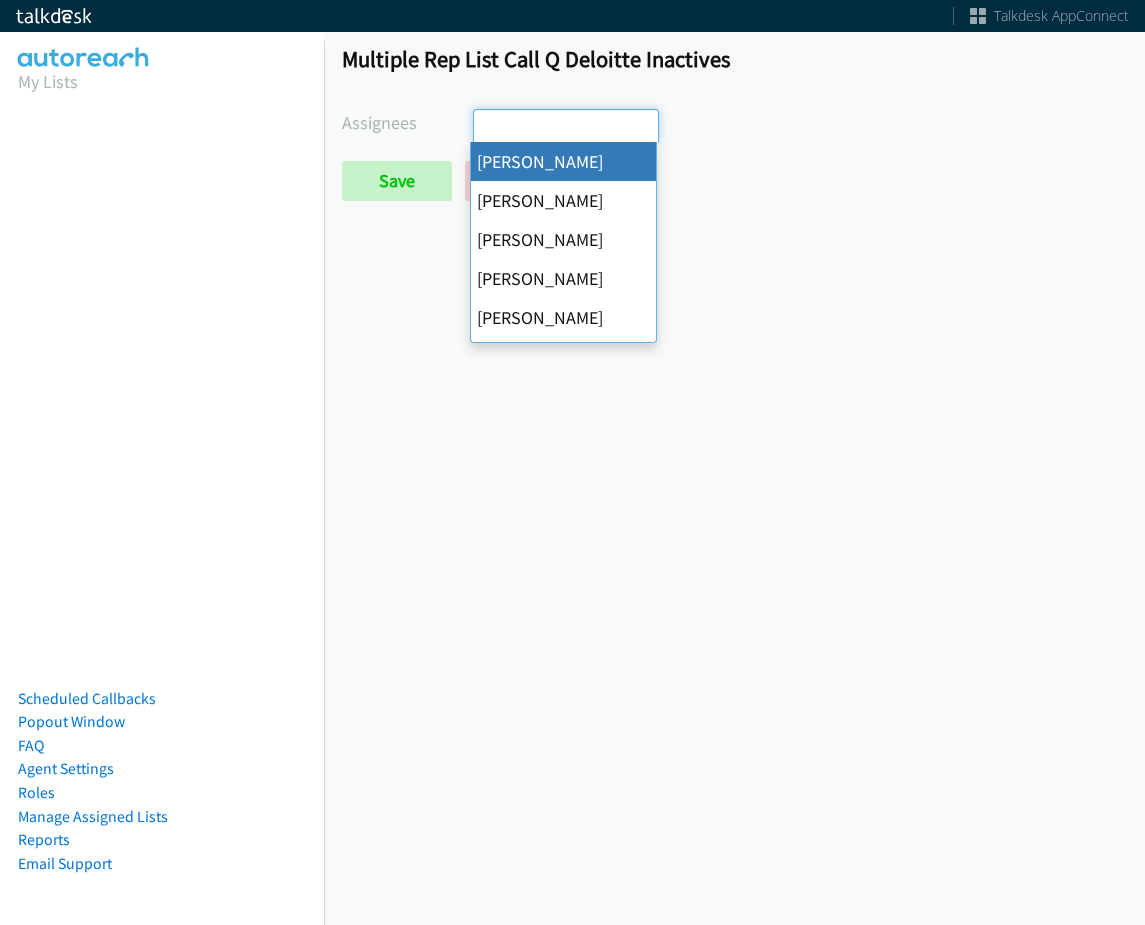 select on "cb11e729-9a1d-44de-9b38-0f5a50c7e01c" 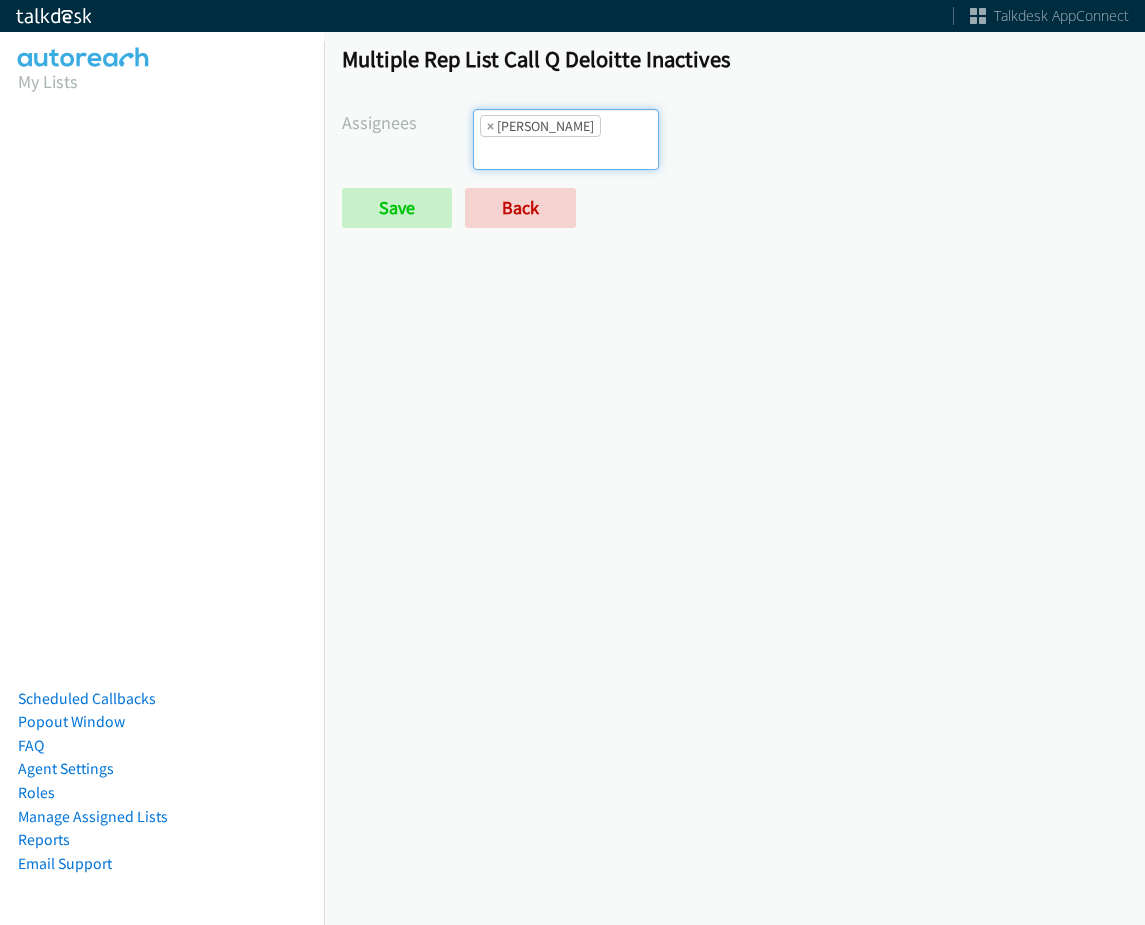 scroll, scrollTop: 0, scrollLeft: 0, axis: both 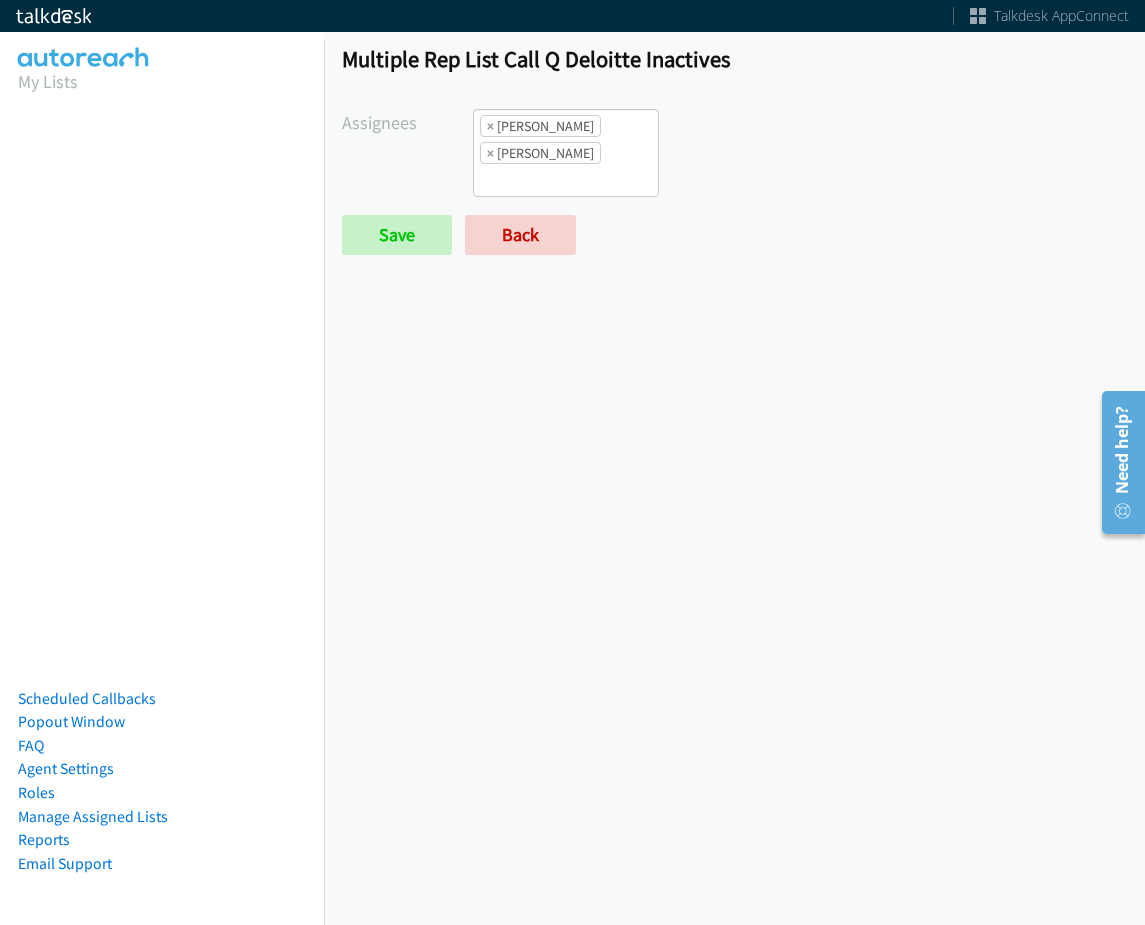 click on "Assignees
Abigail Odhiambo
Alana Ruiz
Ariel Thompson
Cathy Shahan
Charles Ross
Daquaya Johnson
Ian
Jada Caton
James Robertson
Jasmin Martinez
Jordan Stehlik
Michael Mallh
Rodnika Murphy
Tatiana Medina
Trevonna Lancaster × Abigail Odhiambo × Alana Ruiz
Save
Back" at bounding box center (734, 182) 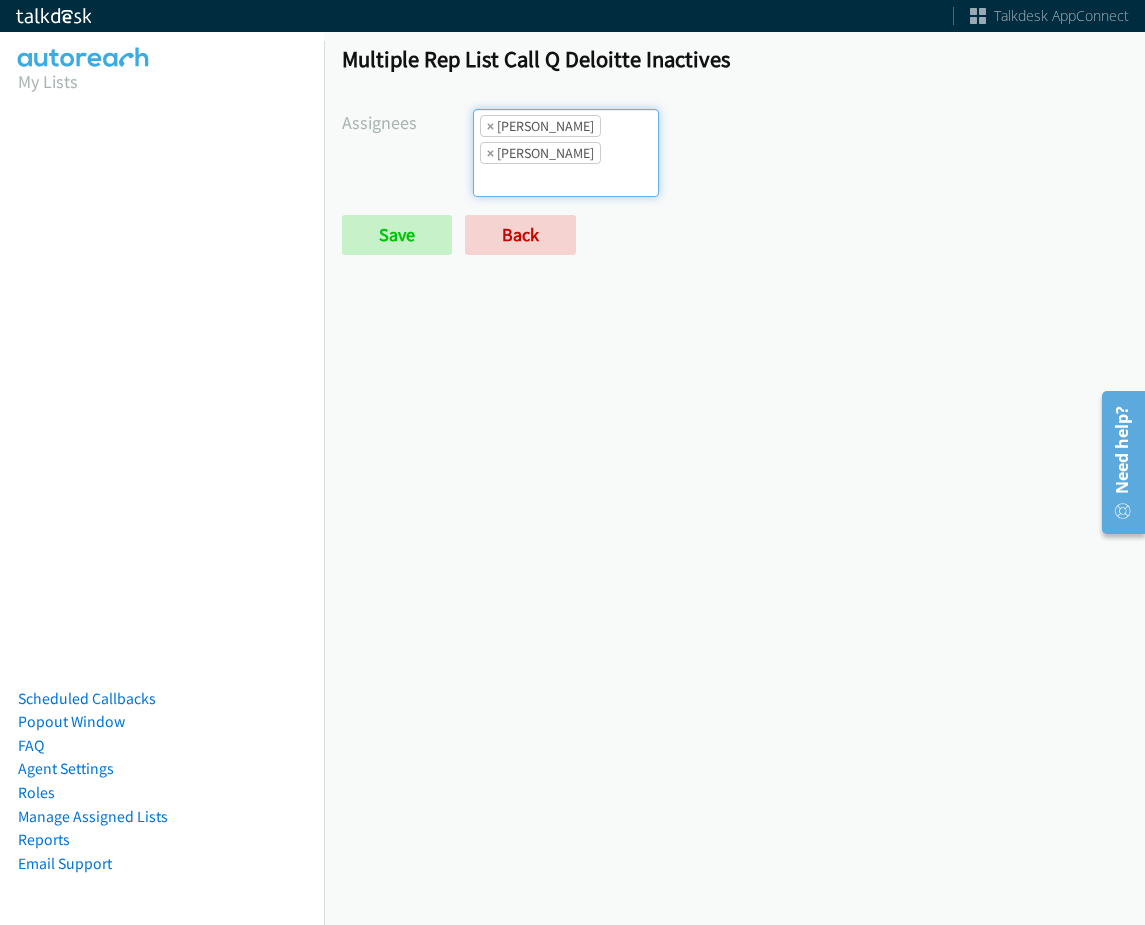 click at bounding box center [509, 180] 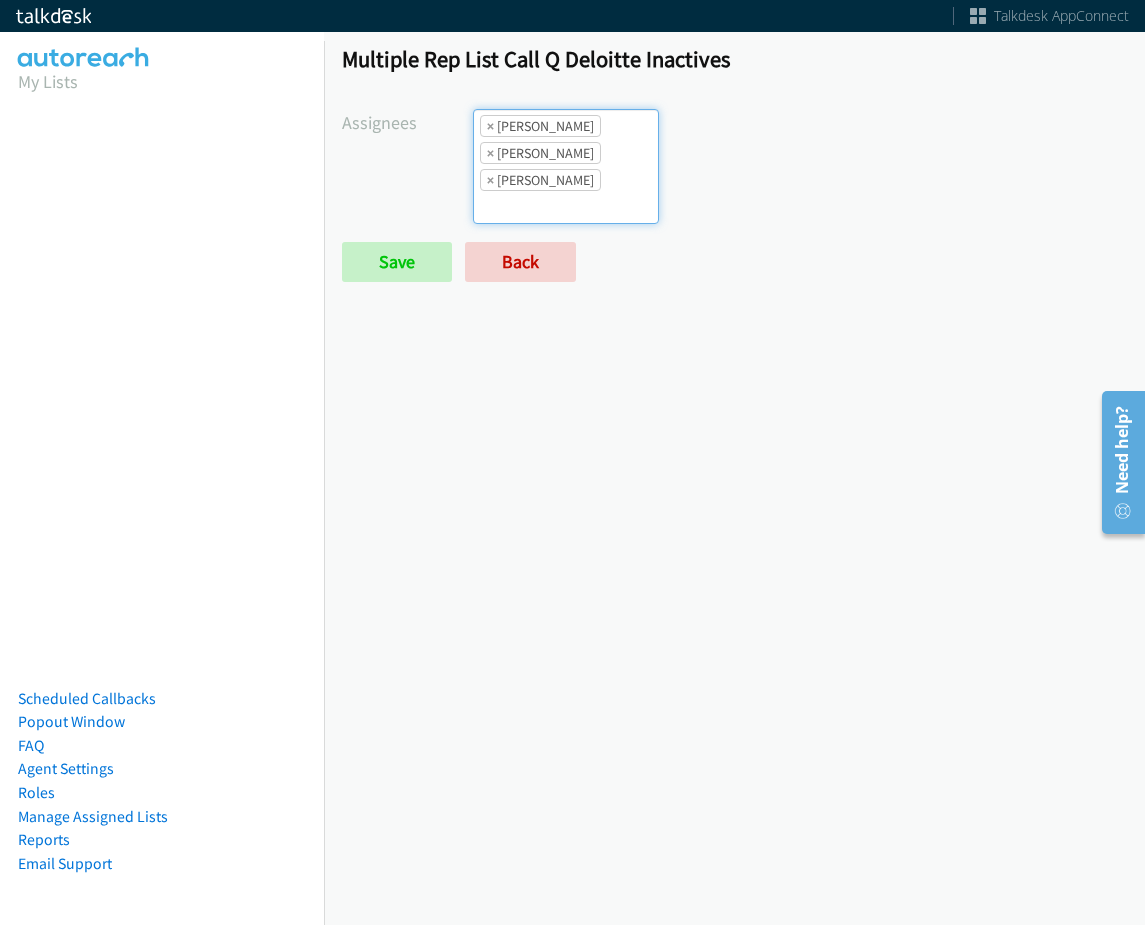 click on "× Ariel Thompson" at bounding box center [540, 180] 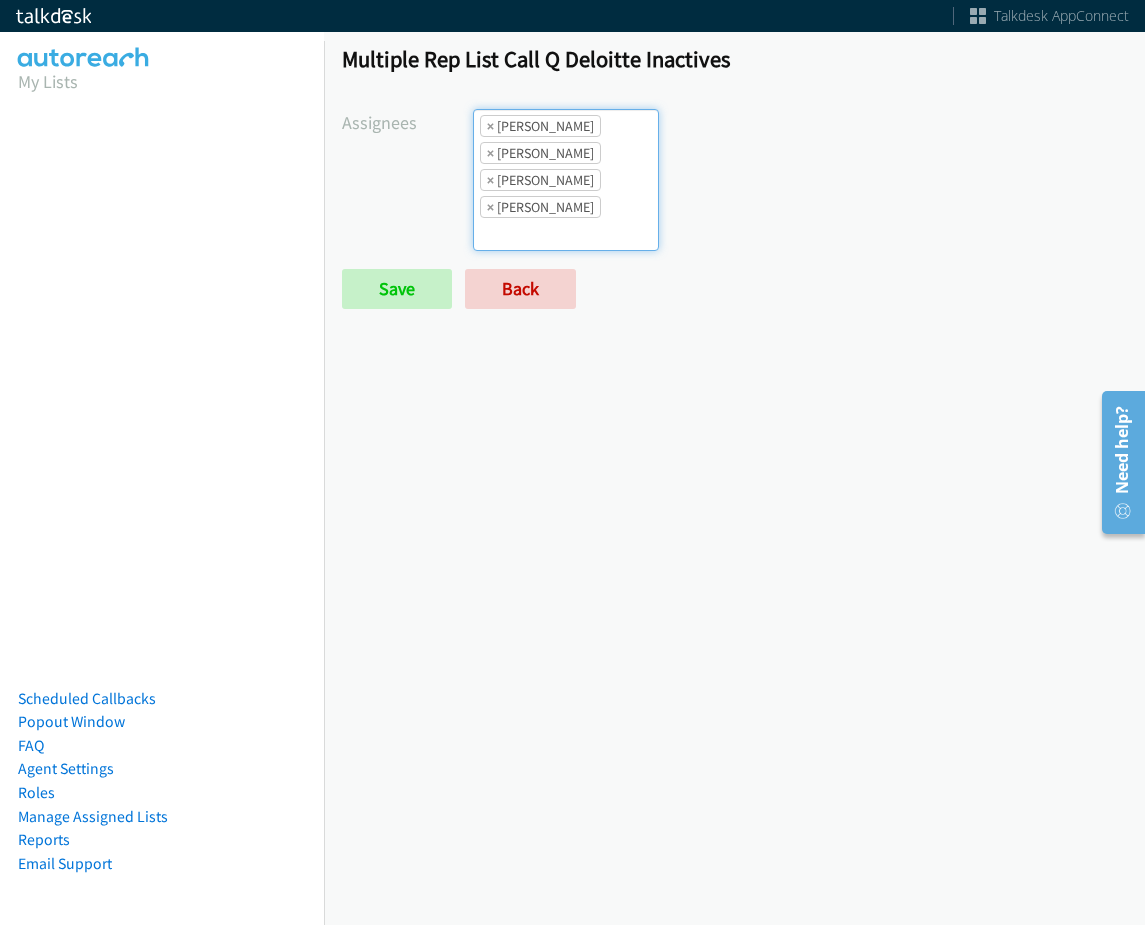 click on "× Abigail Odhiambo × Alana Ruiz × Ariel Thompson × Cathy Shahan" at bounding box center [566, 180] 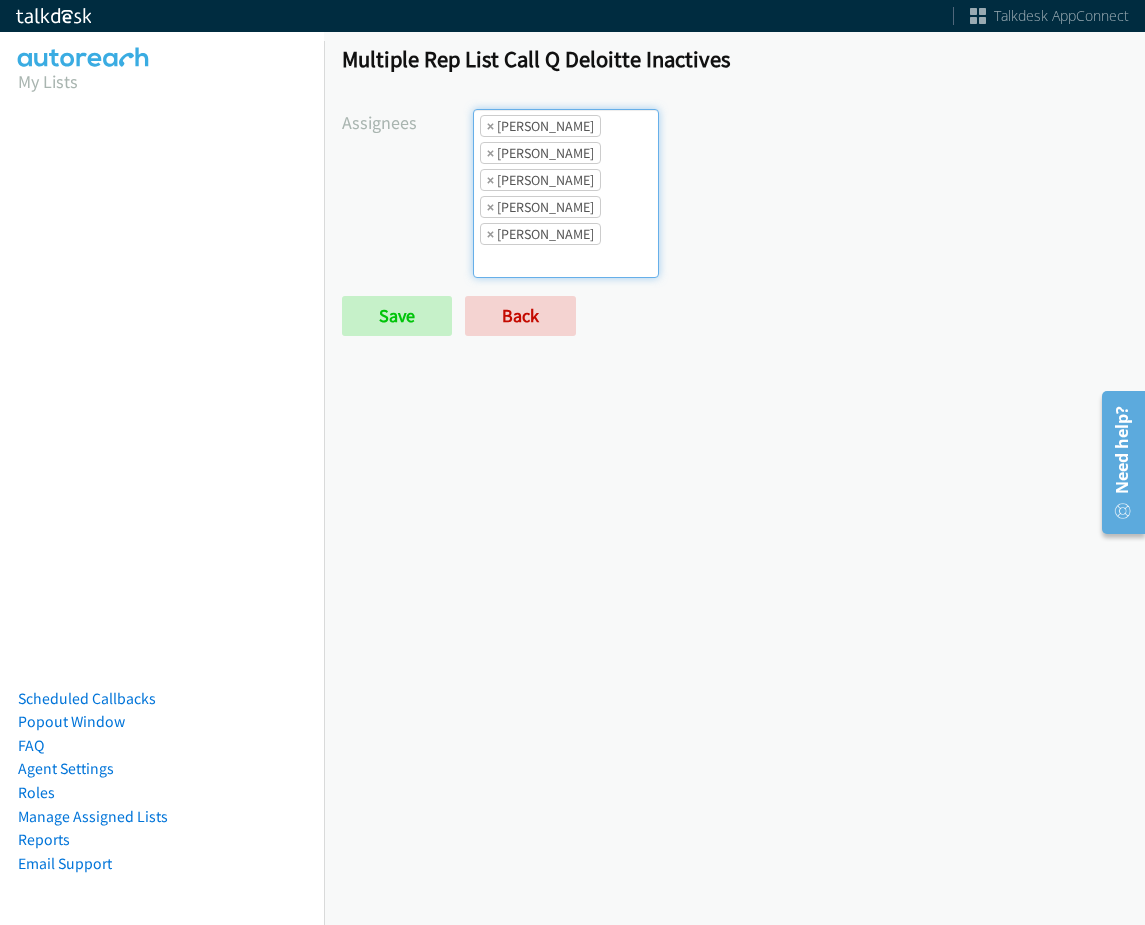 click on "× Cathy Shahan" at bounding box center (540, 207) 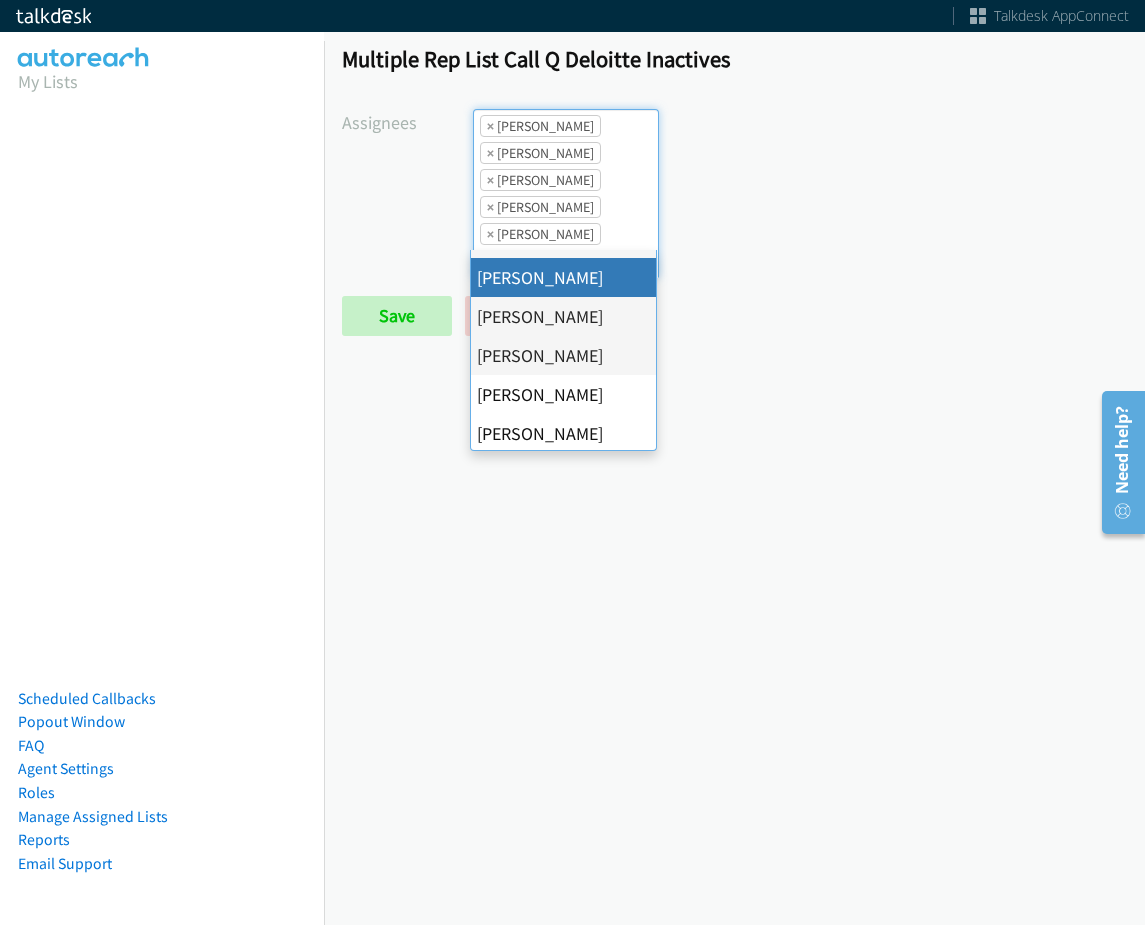 scroll, scrollTop: 100, scrollLeft: 0, axis: vertical 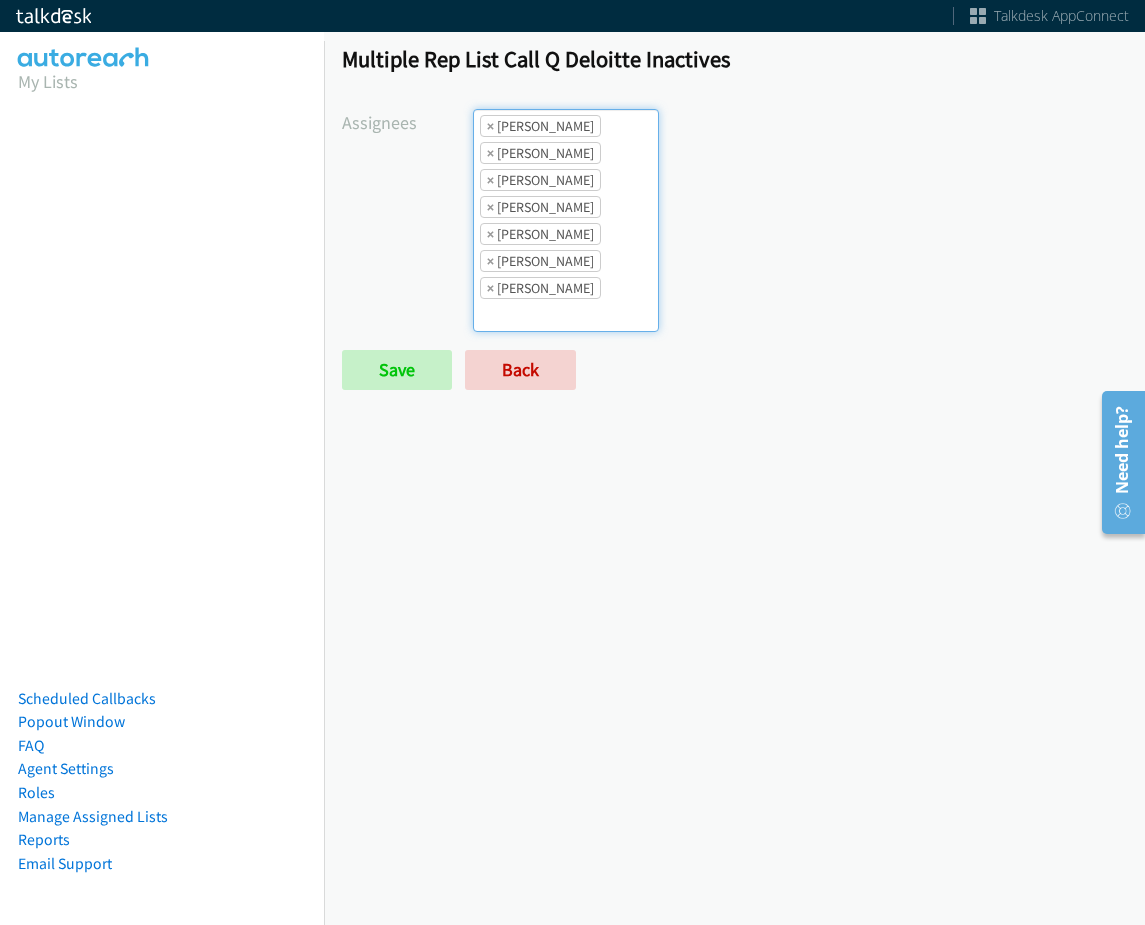 click on "× Abigail Odhiambo × Alana Ruiz × Ariel Thompson × Cathy Shahan × Charles Ross × Daquaya Johnson × Jordan Stehlik" at bounding box center (566, 220) 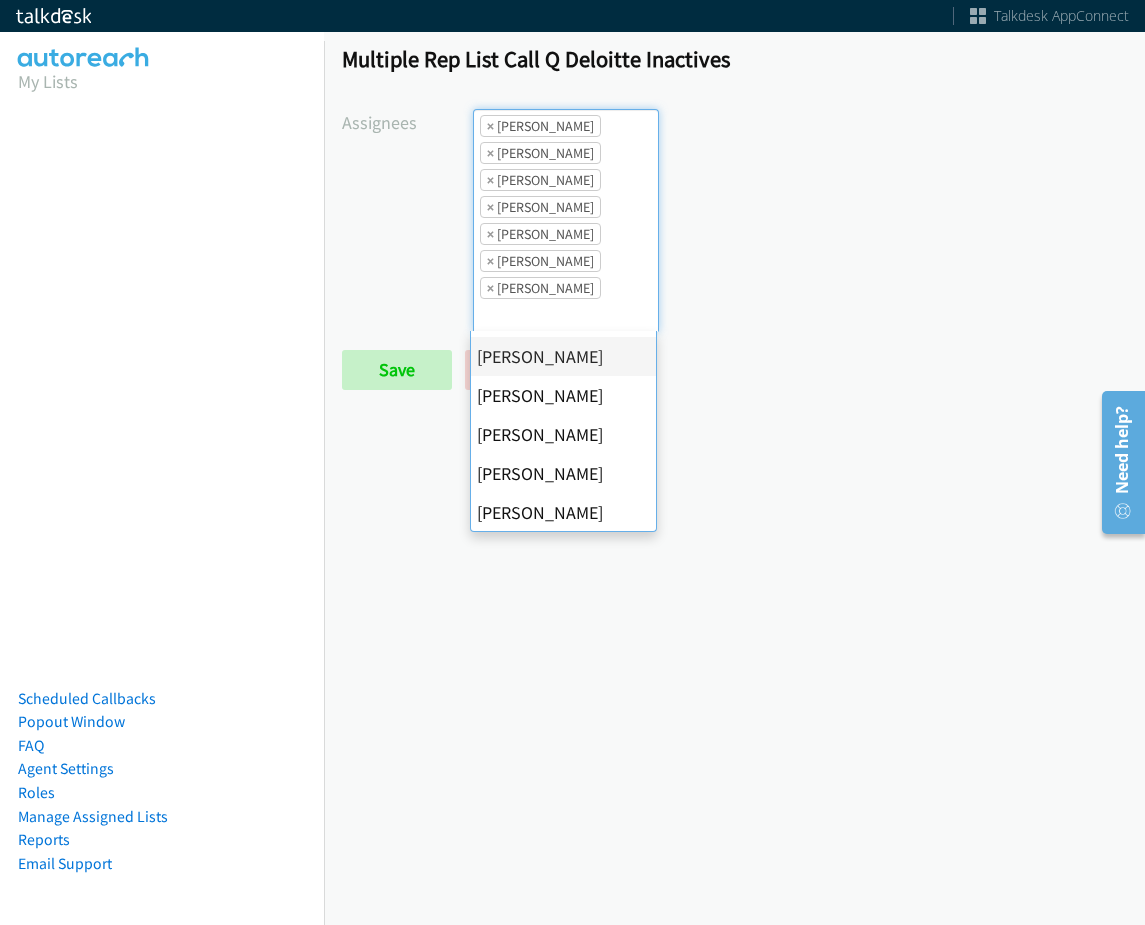 scroll, scrollTop: 385, scrollLeft: 0, axis: vertical 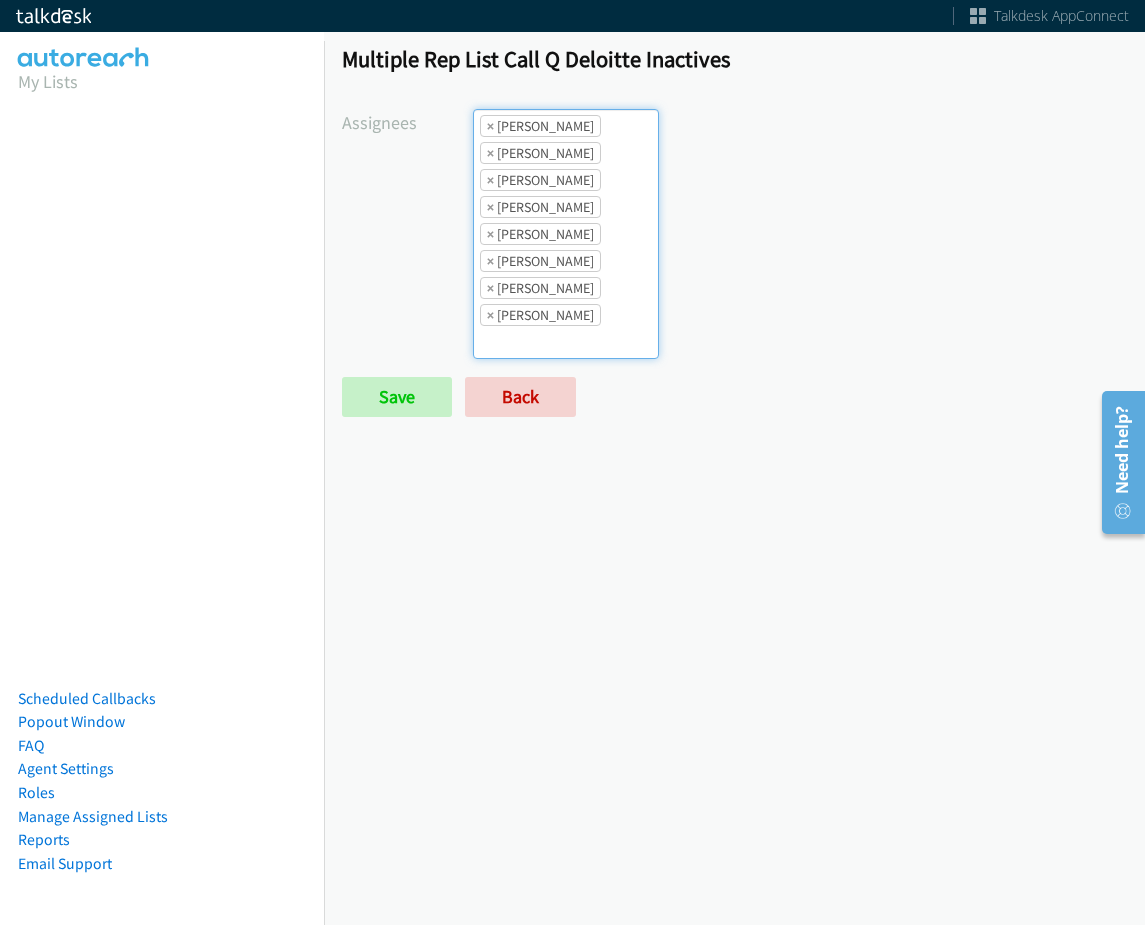 click on "× Abigail Odhiambo × Alana Ruiz × Ariel Thompson × Cathy Shahan × Charles Ross × Daquaya Johnson × Jordan Stehlik × Rodnika Murphy" at bounding box center [566, 234] 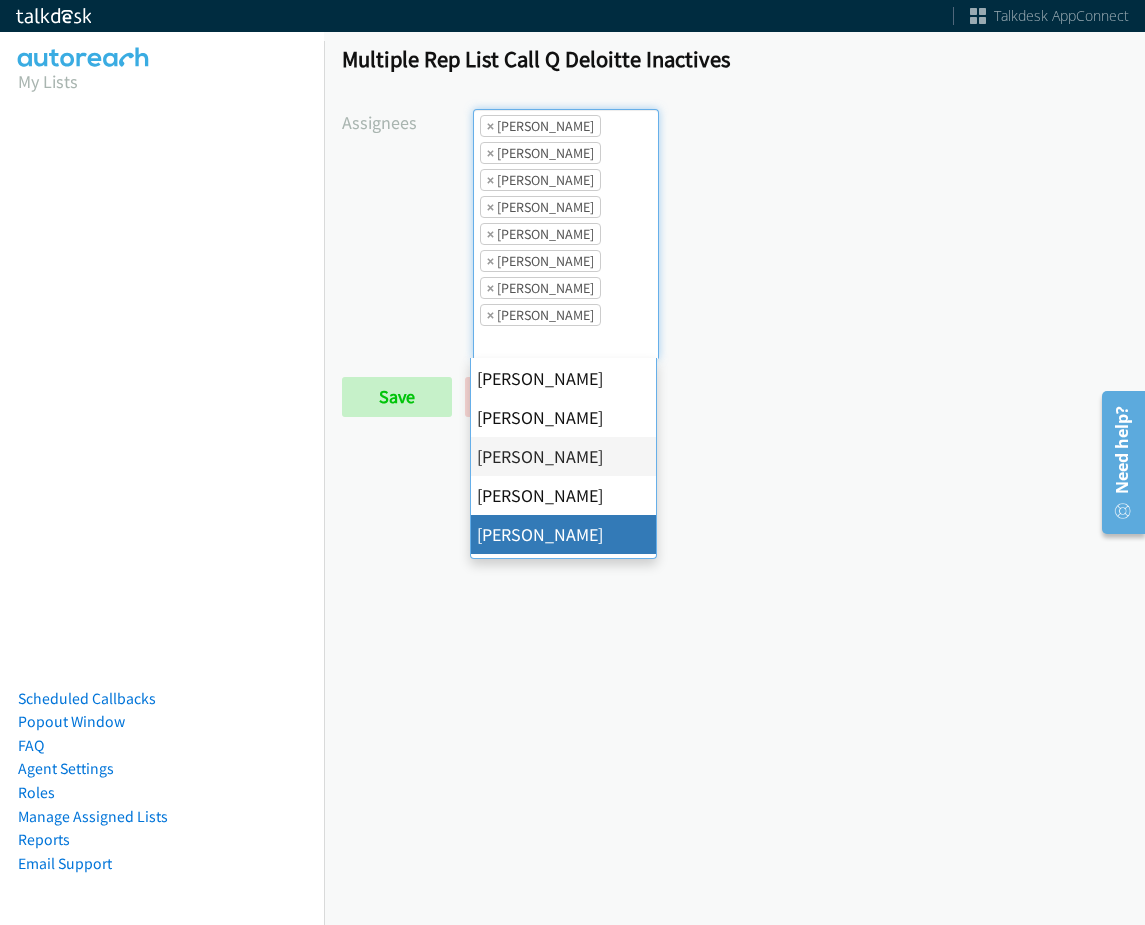 scroll, scrollTop: 385, scrollLeft: 0, axis: vertical 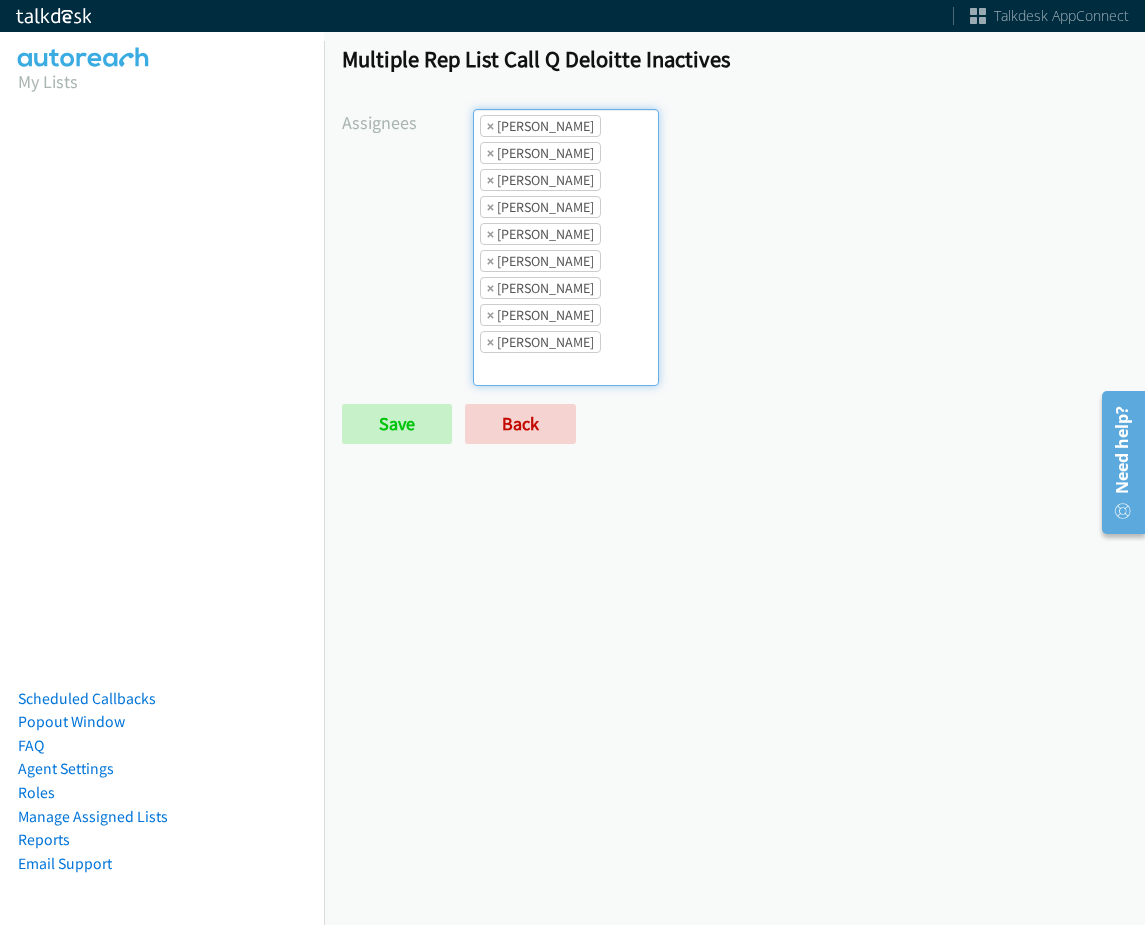 click on "× Abigail Odhiambo × Alana Ruiz × Ariel Thompson × Cathy Shahan × Charles Ross × Daquaya Johnson × Jordan Stehlik × Rodnika Murphy × Tatiana Medina" at bounding box center [566, 247] 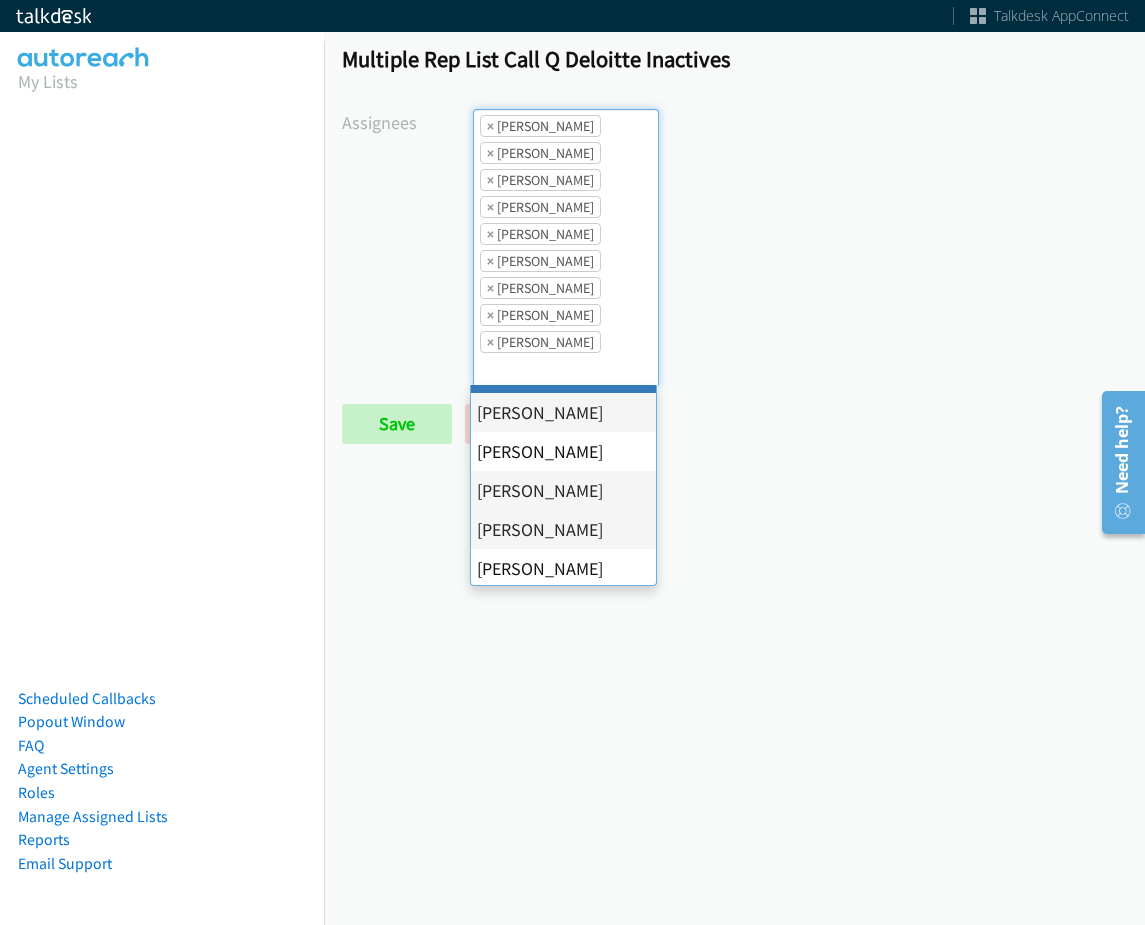 scroll, scrollTop: 385, scrollLeft: 0, axis: vertical 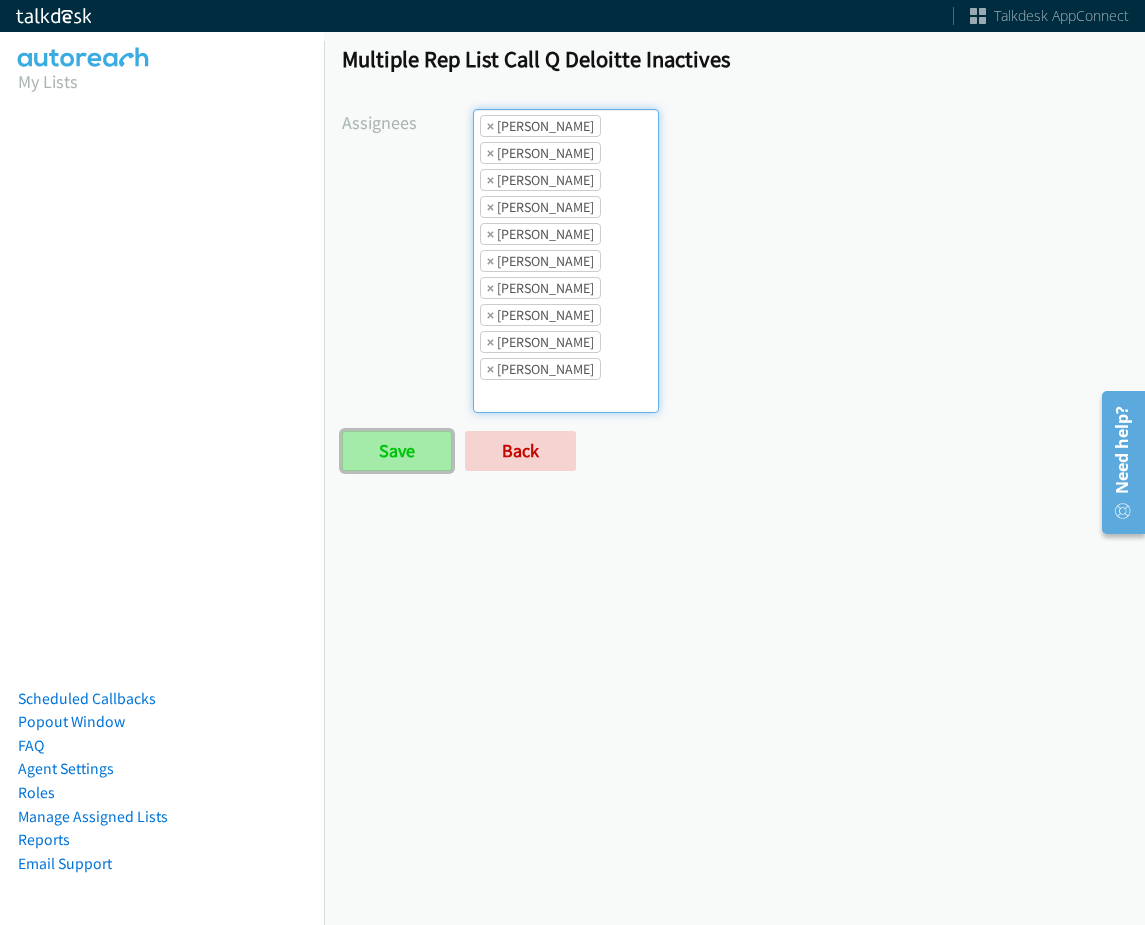 click on "Save" at bounding box center (397, 451) 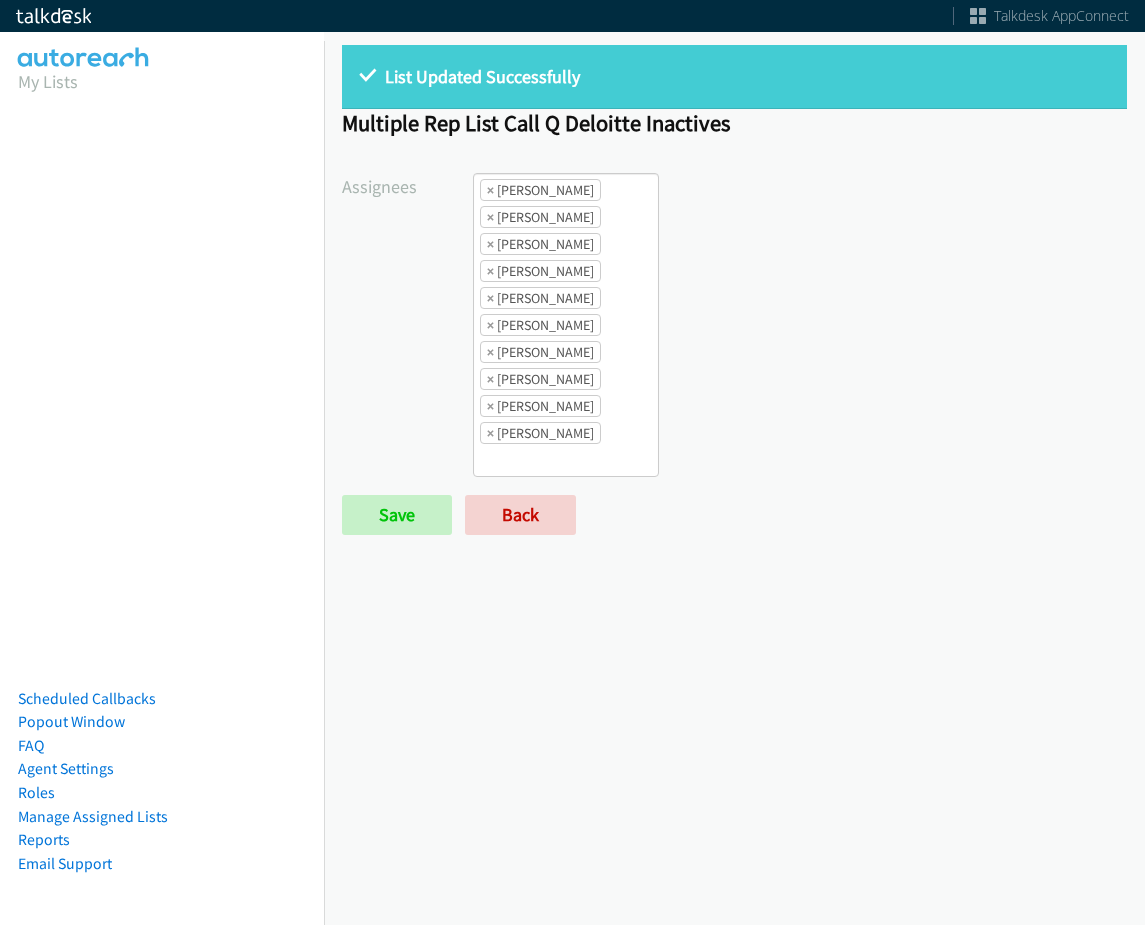 scroll, scrollTop: 0, scrollLeft: 0, axis: both 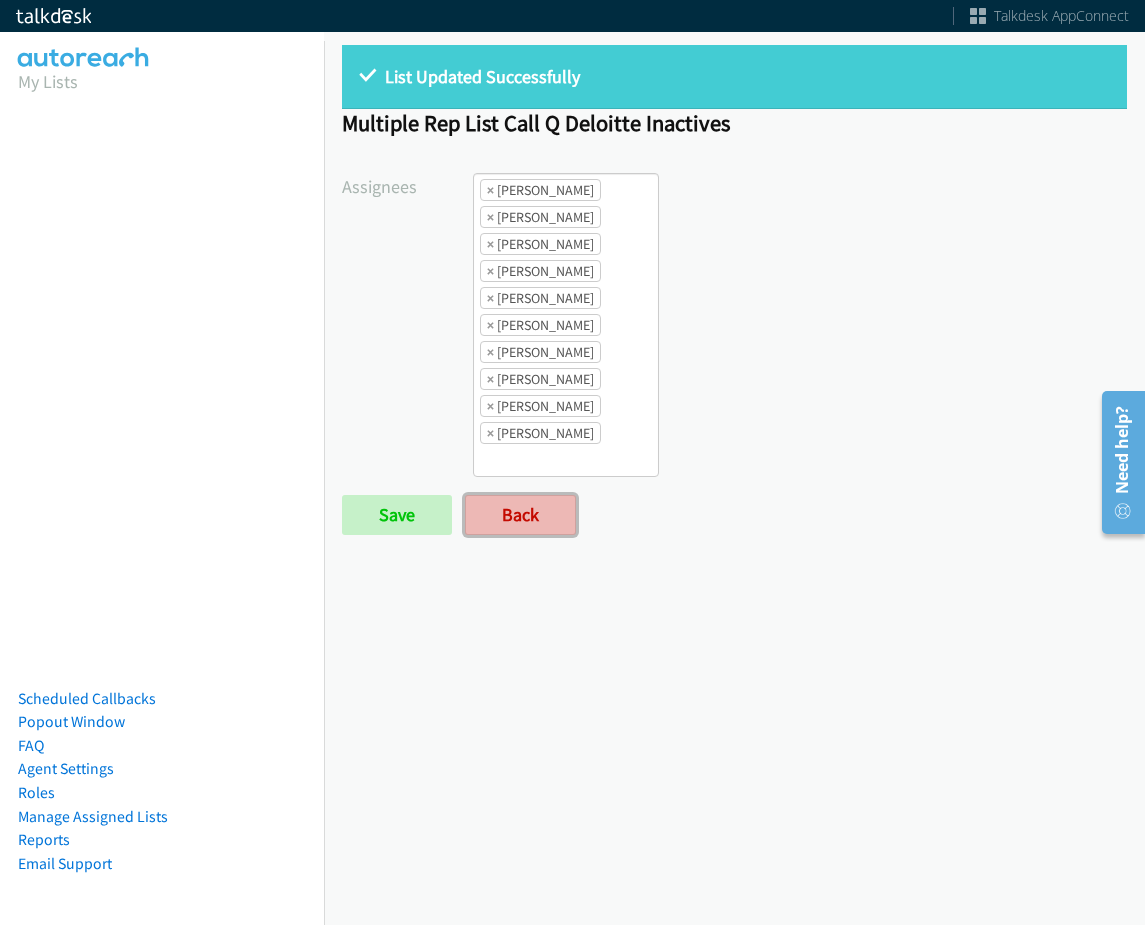 click on "Back" at bounding box center (520, 515) 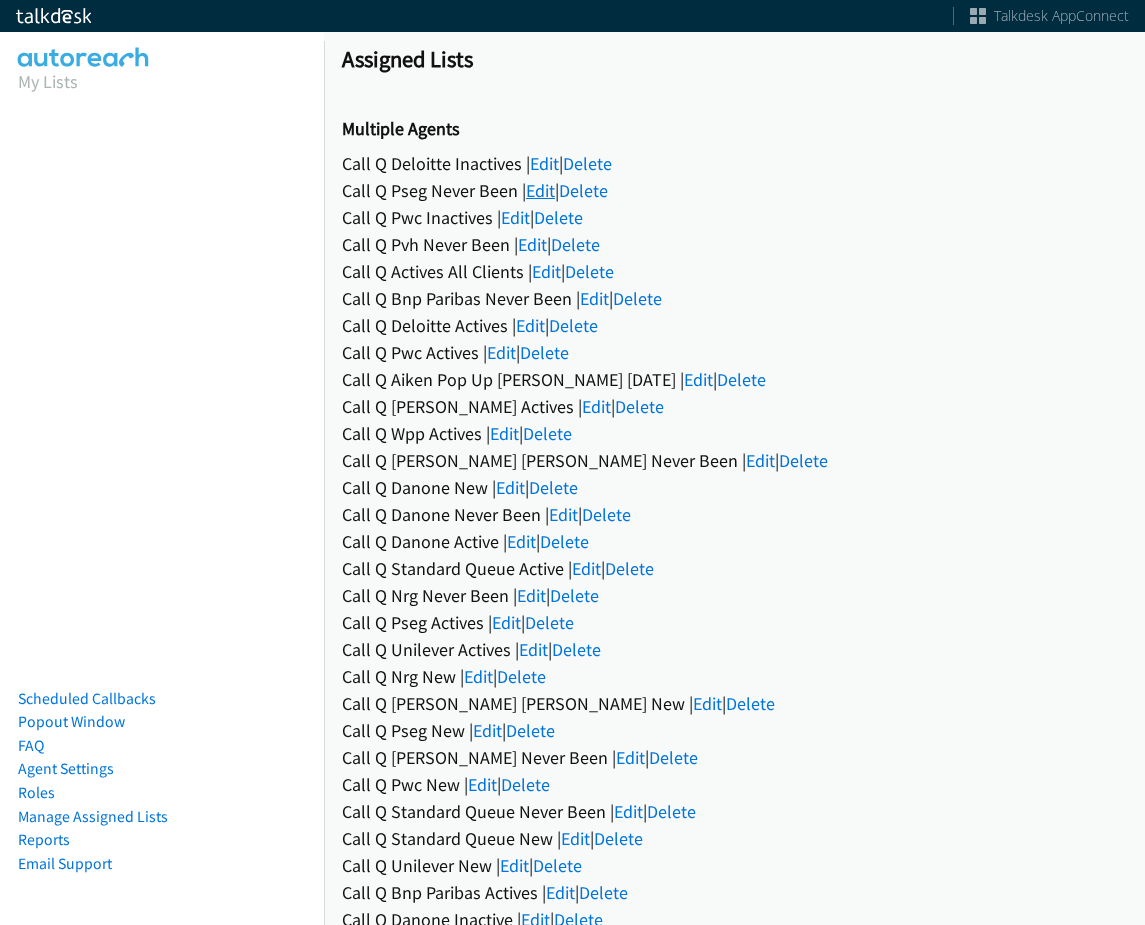 scroll, scrollTop: 0, scrollLeft: 0, axis: both 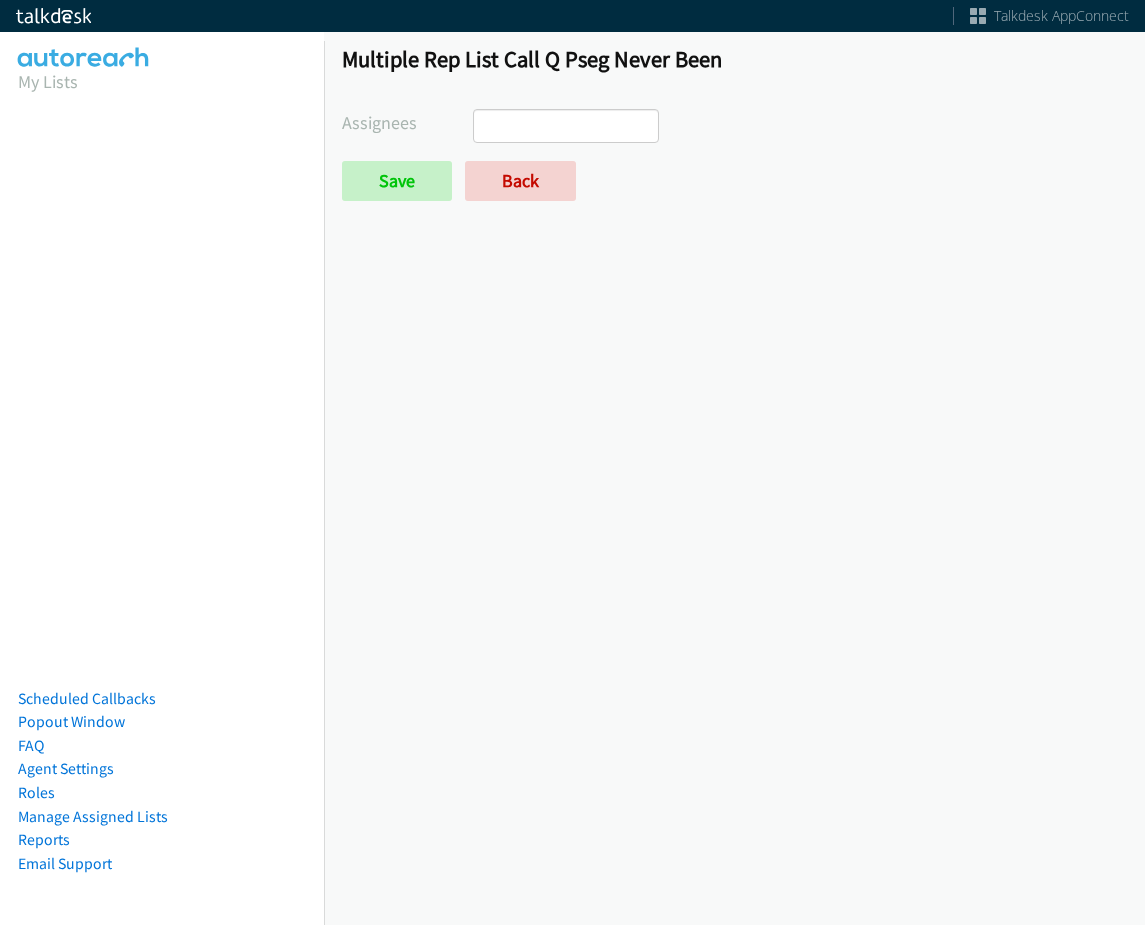 select 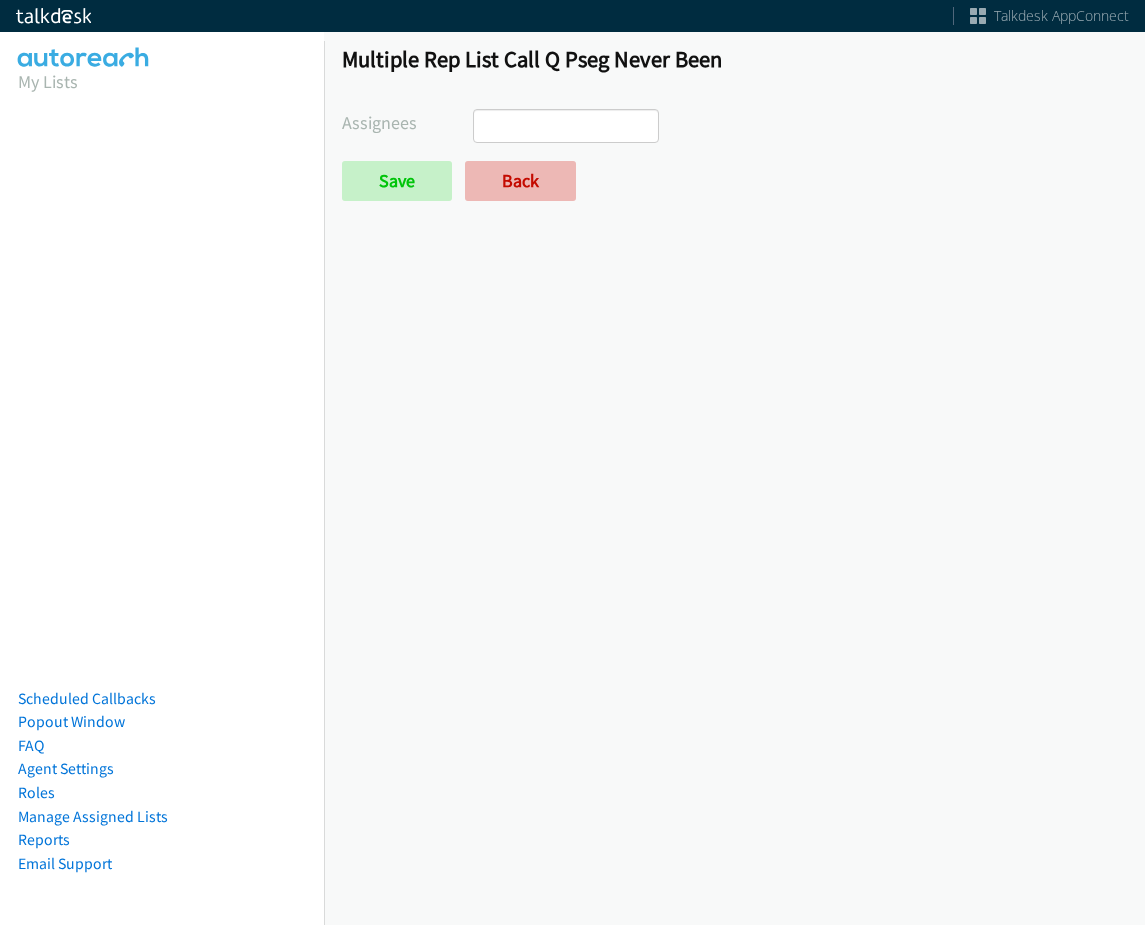 scroll, scrollTop: 0, scrollLeft: 0, axis: both 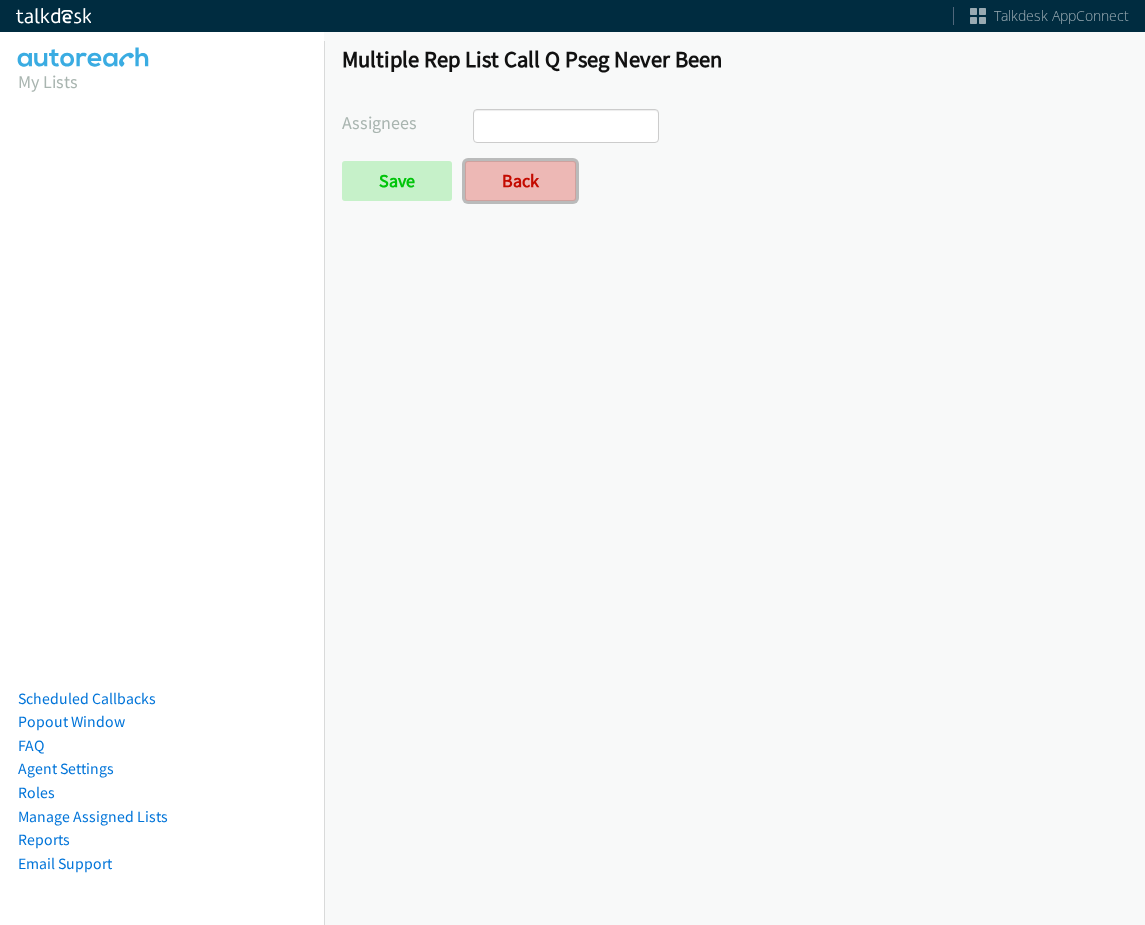 click on "Back" at bounding box center [520, 181] 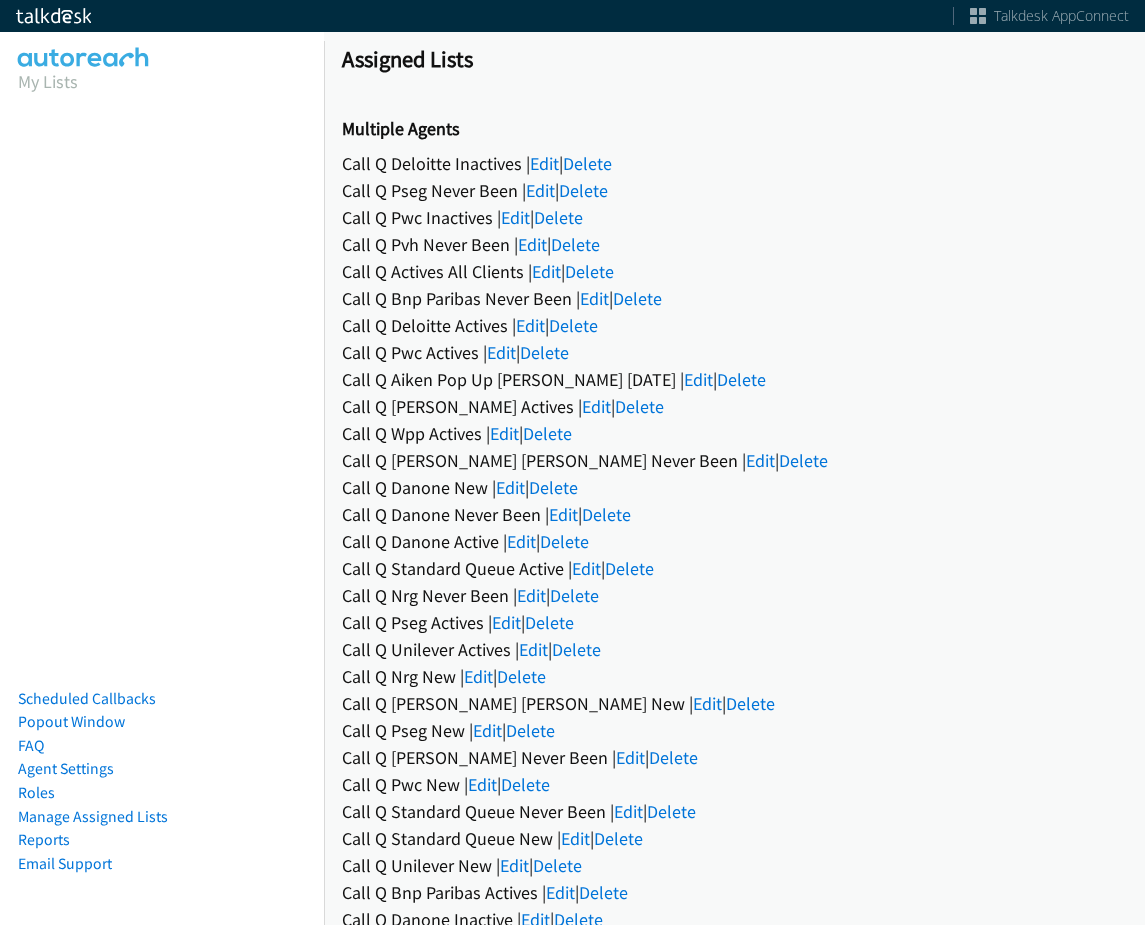 scroll, scrollTop: 0, scrollLeft: 0, axis: both 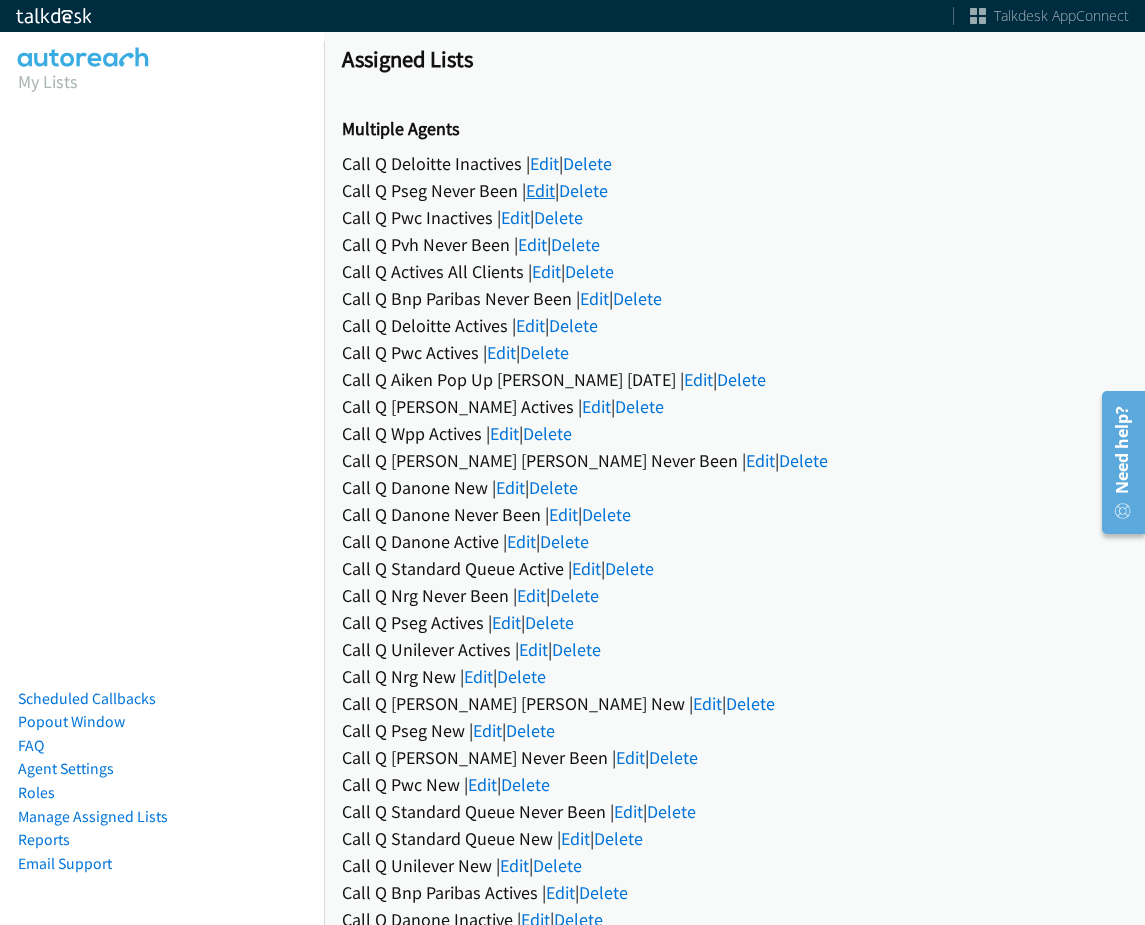click on "Edit" at bounding box center [540, 190] 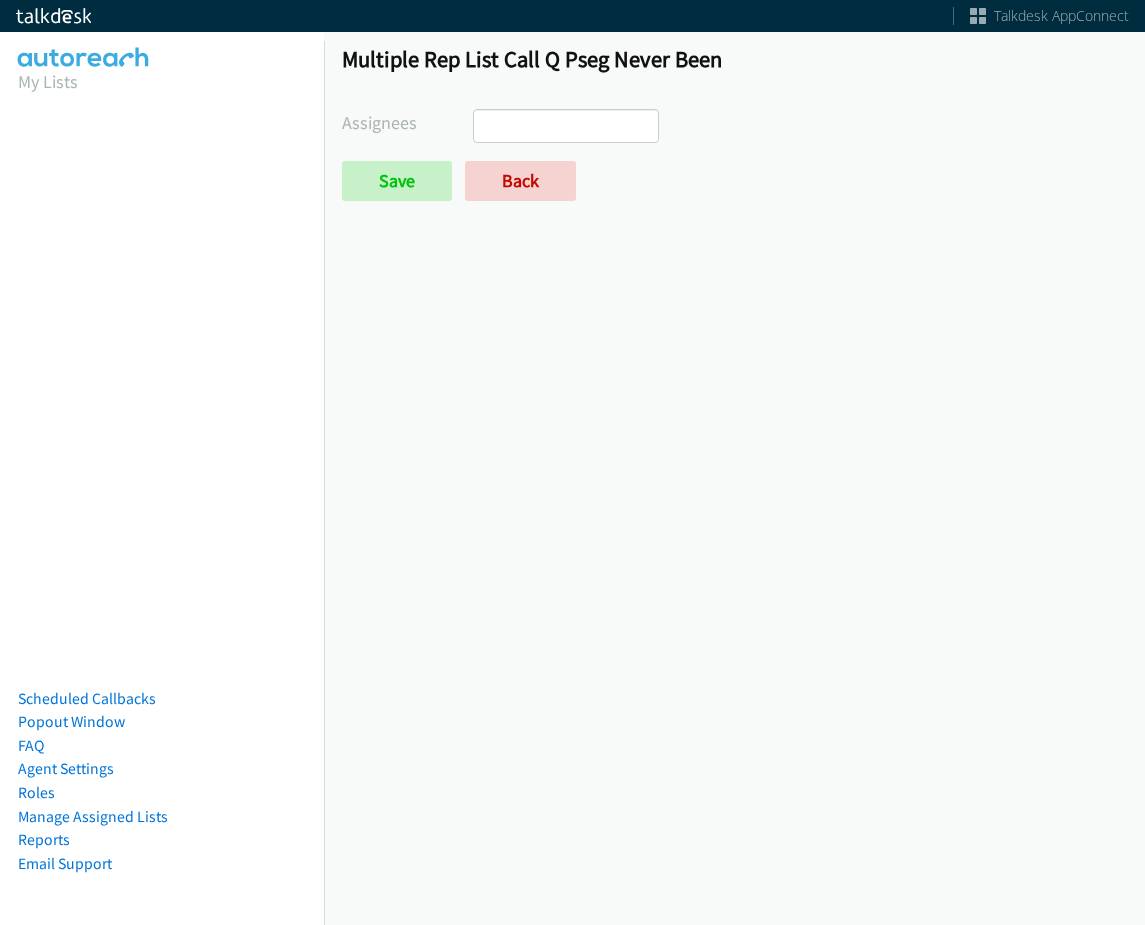 select 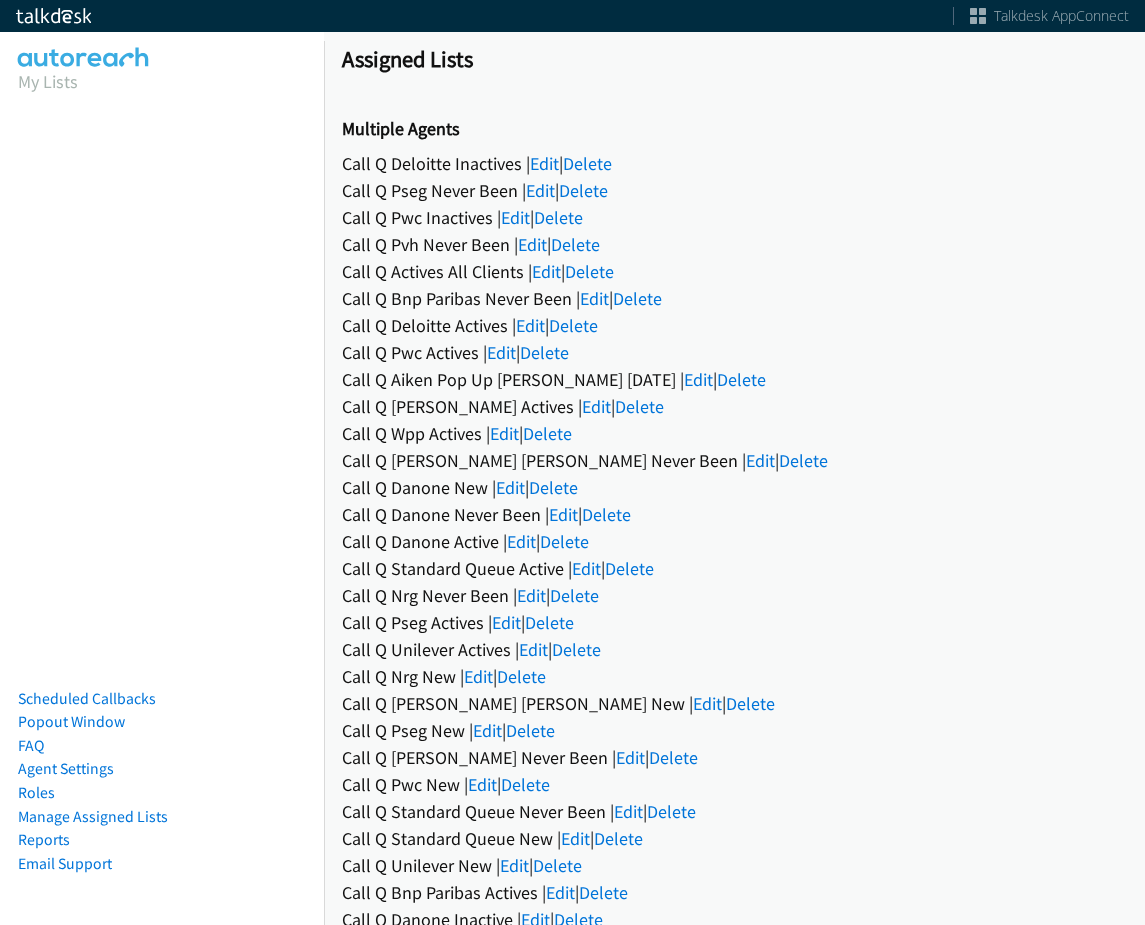 scroll, scrollTop: 0, scrollLeft: 0, axis: both 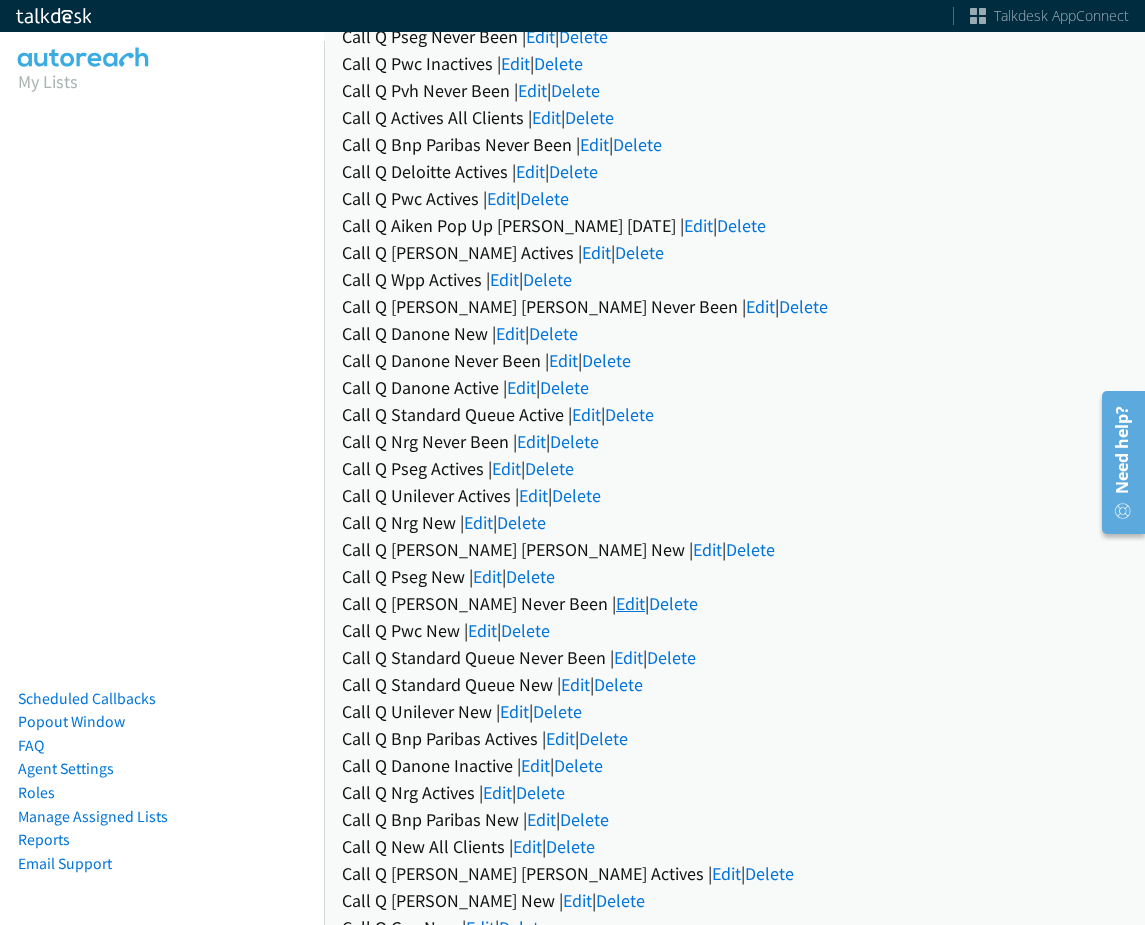 click on "Edit" at bounding box center [630, 603] 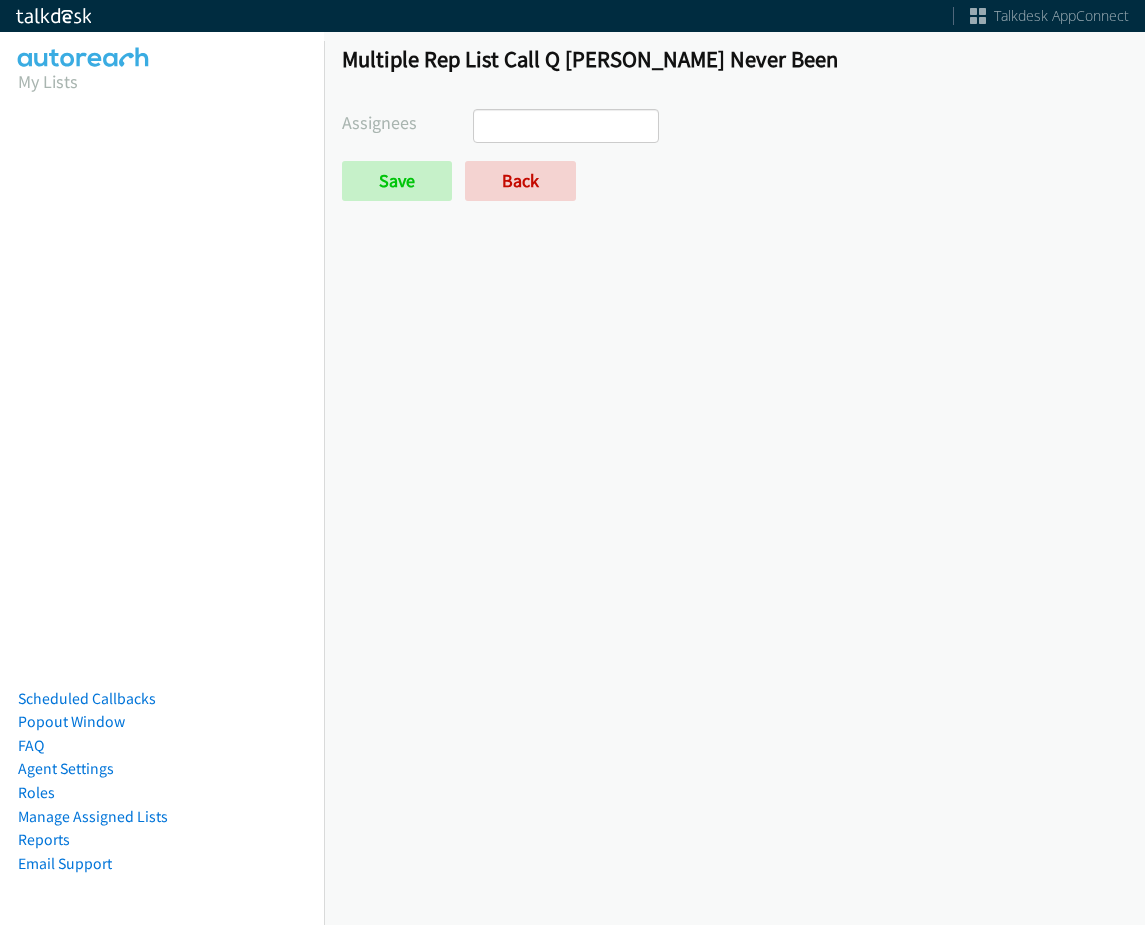 scroll, scrollTop: 0, scrollLeft: 0, axis: both 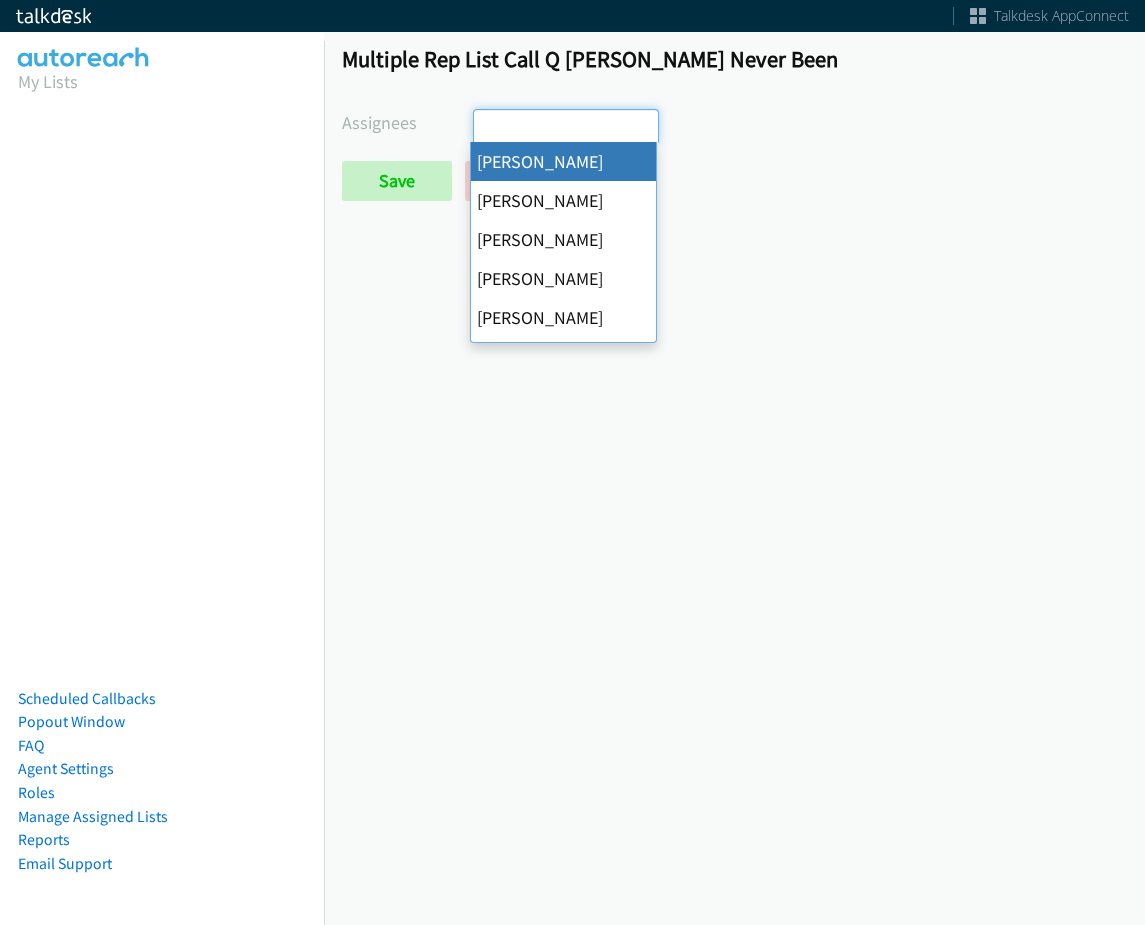 select on "cb11e729-9a1d-44de-9b38-0f5a50c7e01c" 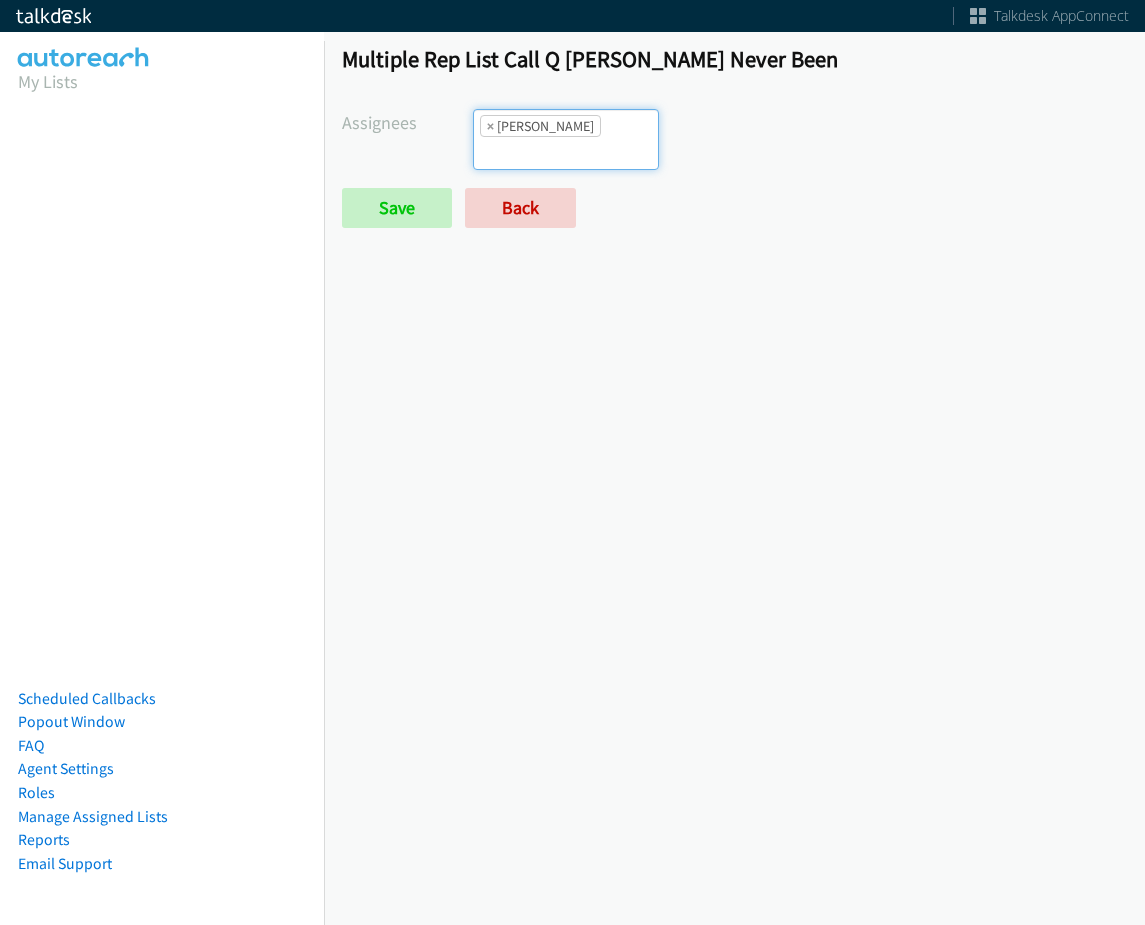 click on "× Abigail Odhiambo" at bounding box center [566, 139] 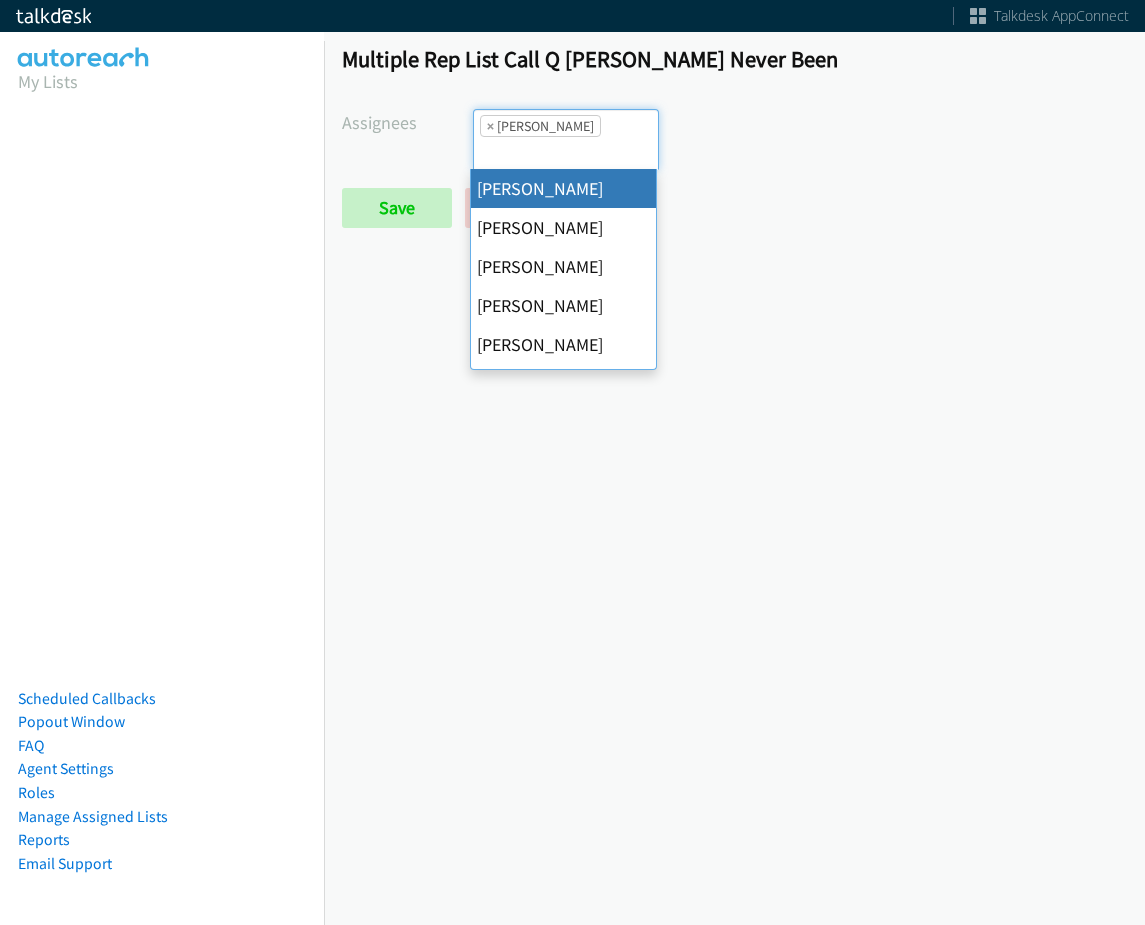scroll, scrollTop: 0, scrollLeft: 0, axis: both 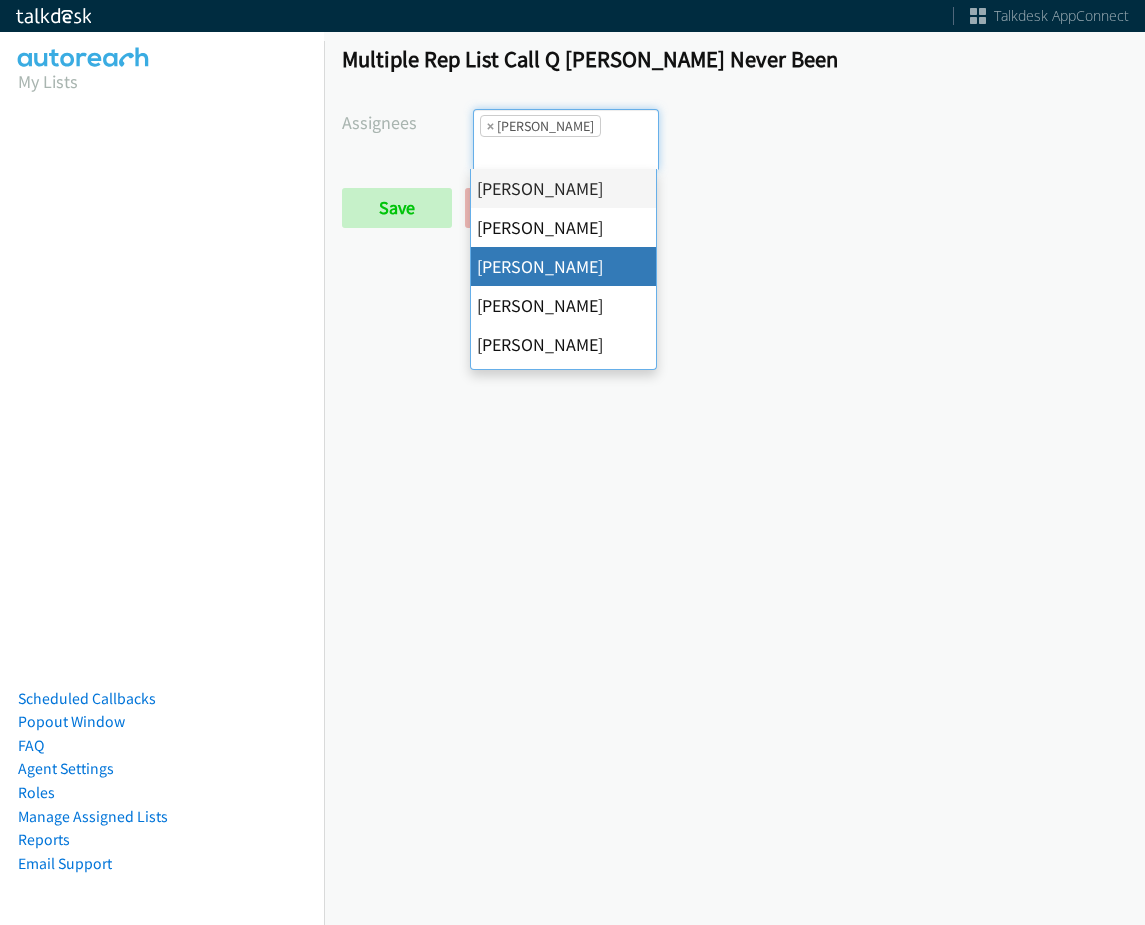 drag, startPoint x: 567, startPoint y: 249, endPoint x: 571, endPoint y: 216, distance: 33.24154 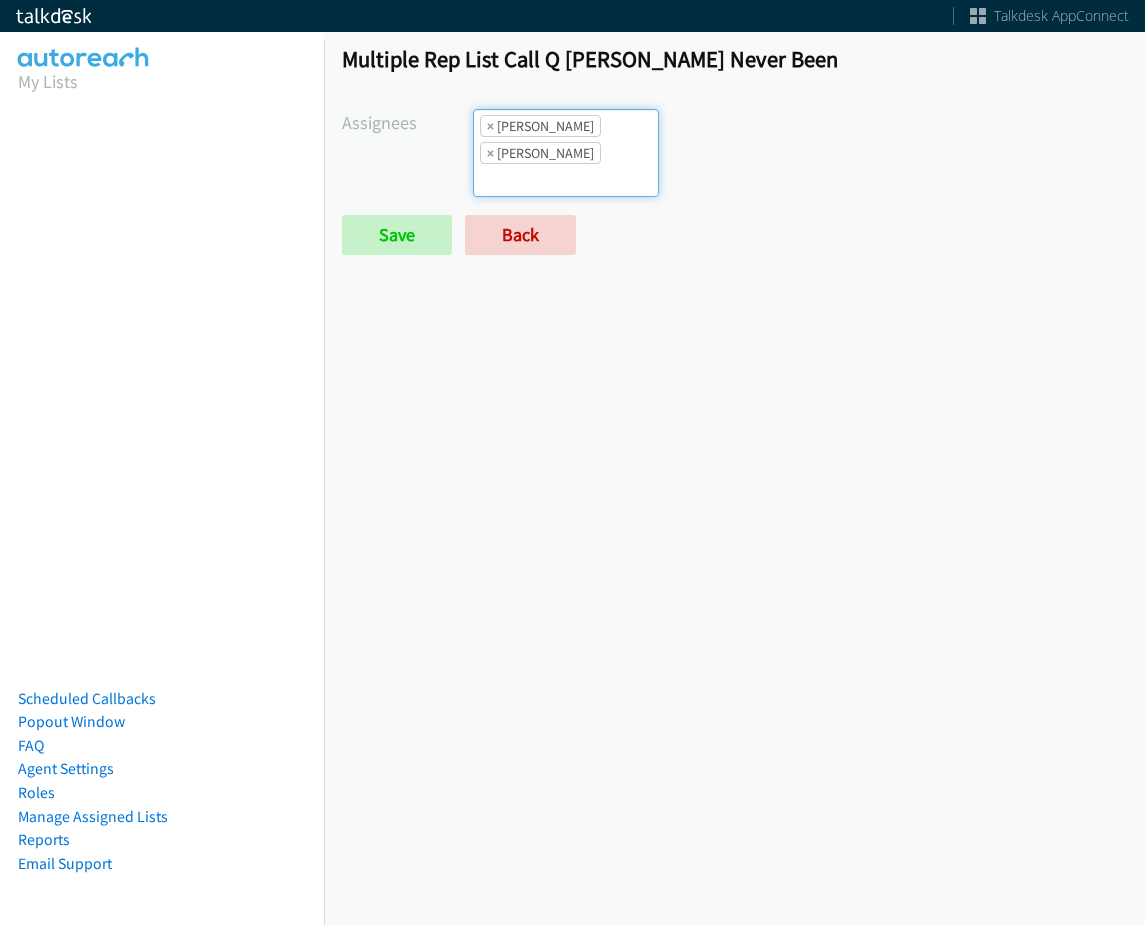 click on "× Abigail Odhiambo × Ariel Thompson" at bounding box center [566, 153] 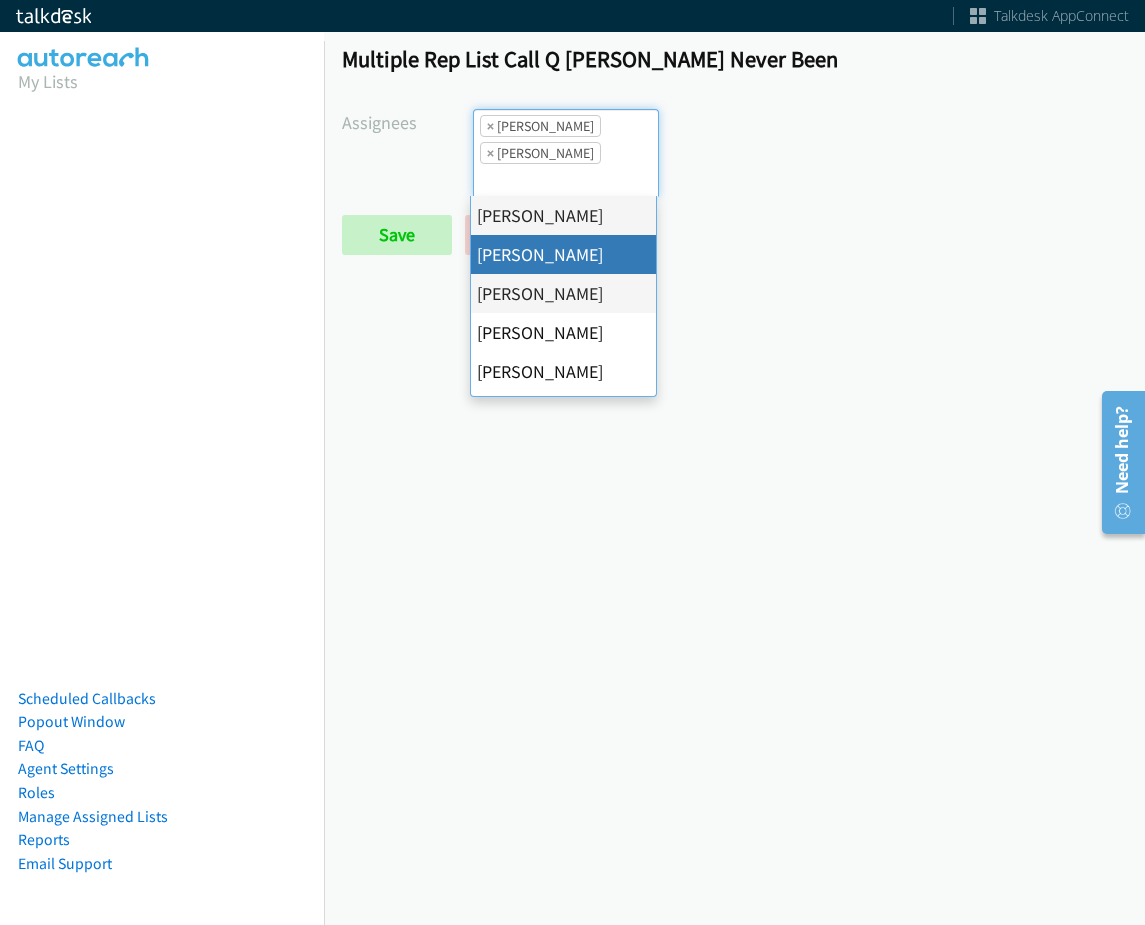 drag, startPoint x: 558, startPoint y: 259, endPoint x: 558, endPoint y: 228, distance: 31 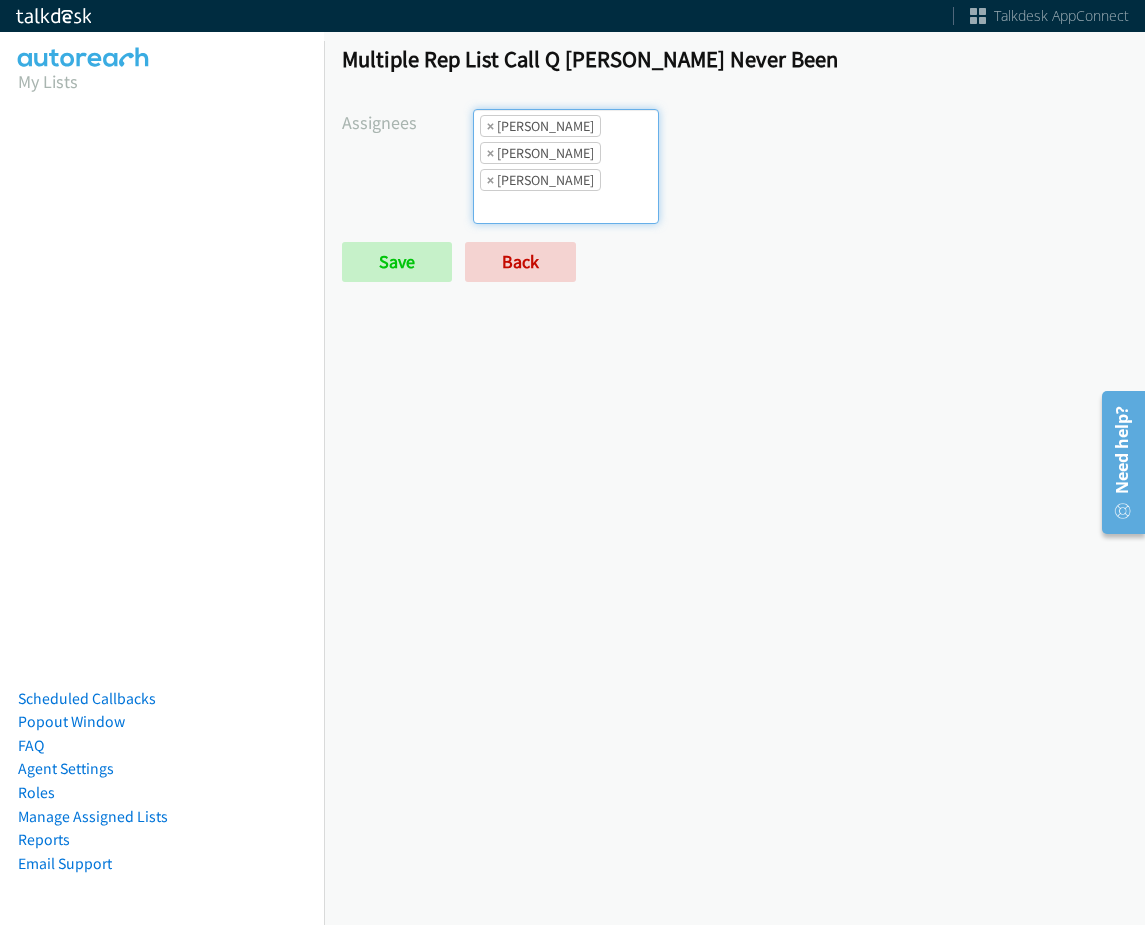 click on "× Ariel Thompson" at bounding box center [540, 180] 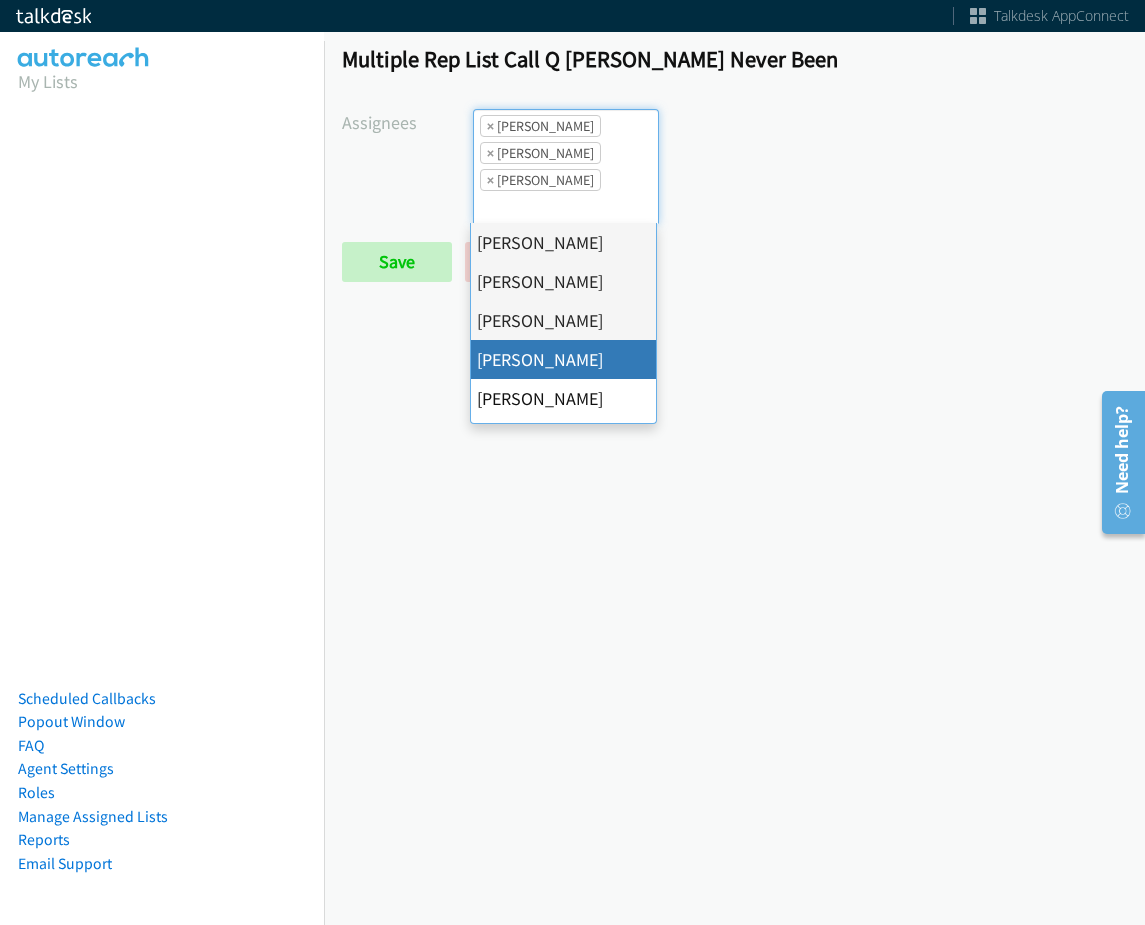drag, startPoint x: 548, startPoint y: 358, endPoint x: 564, endPoint y: 223, distance: 135.94484 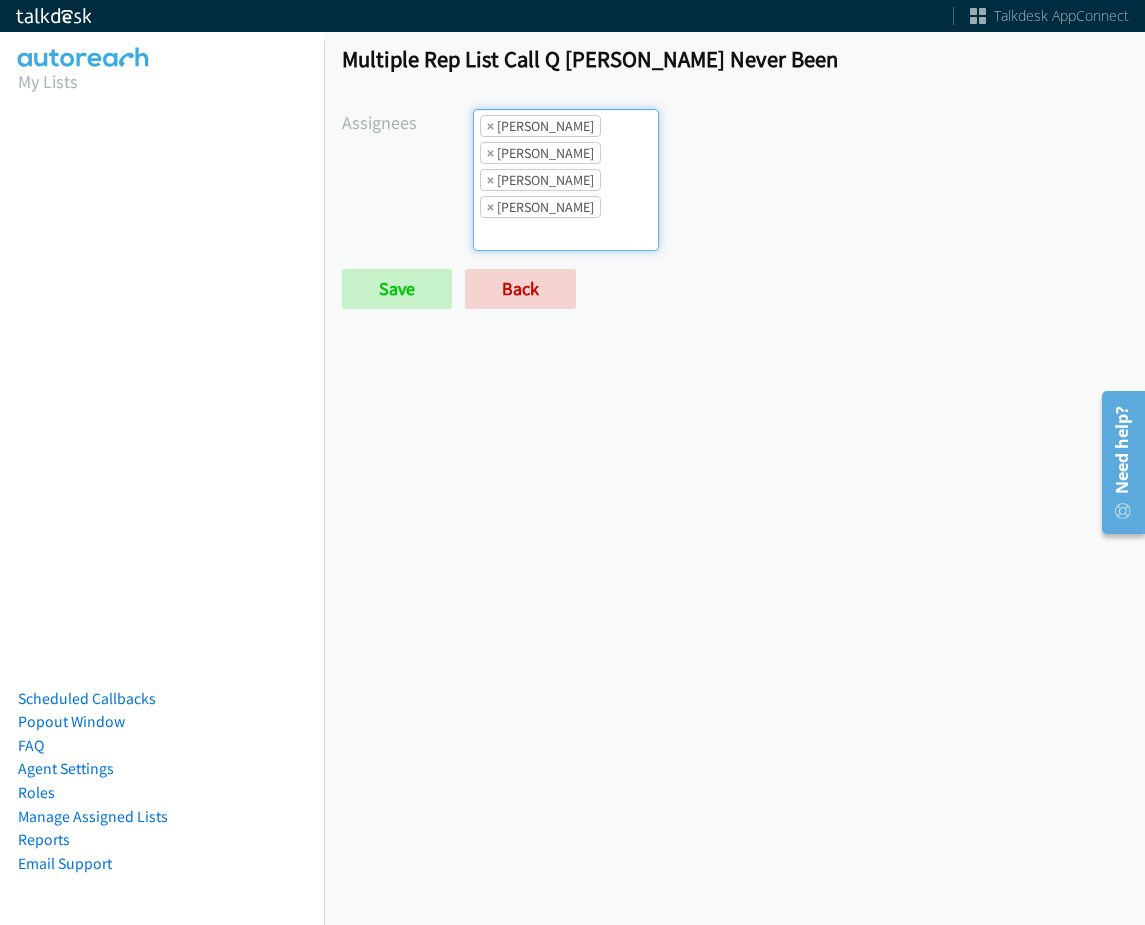 click on "× Abigail Odhiambo × Alana Ruiz × Ariel Thompson × Cathy Shahan" at bounding box center (566, 180) 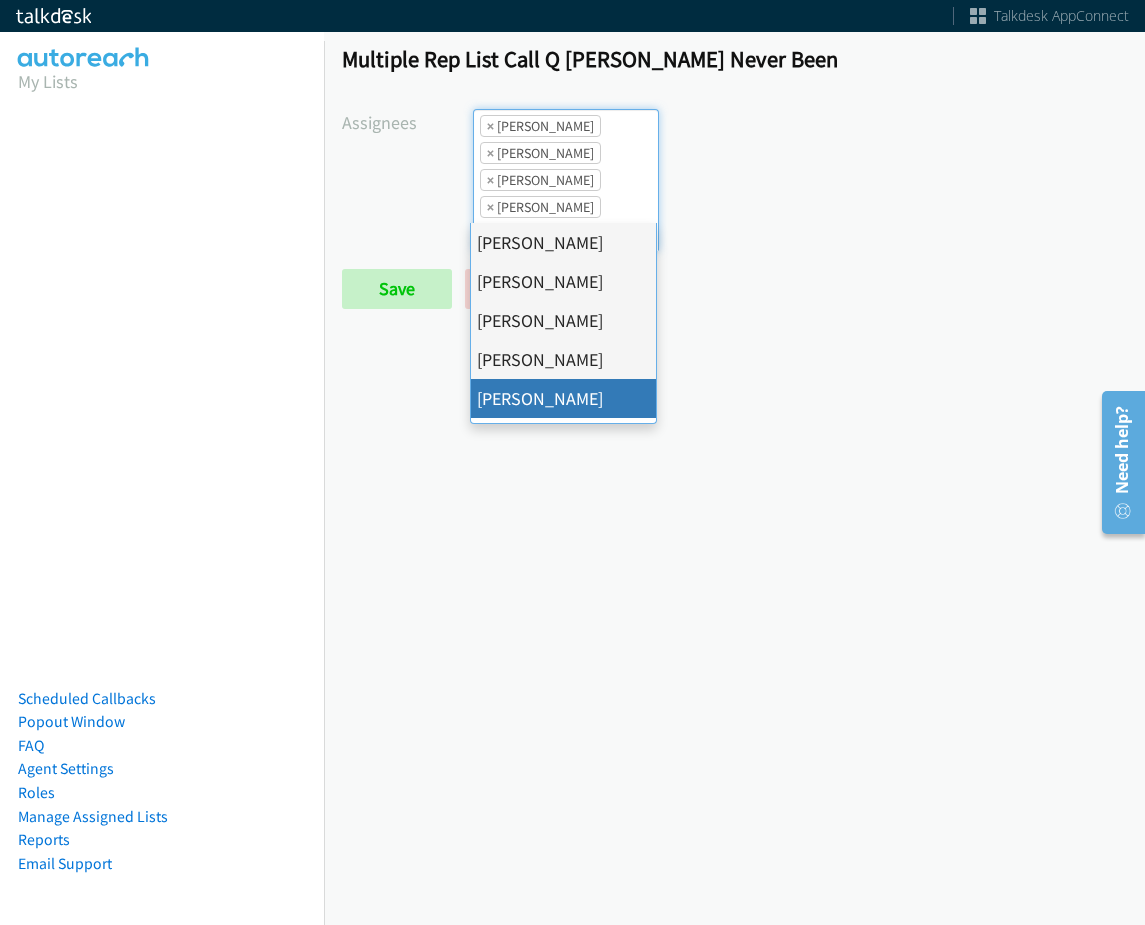 drag, startPoint x: 559, startPoint y: 394, endPoint x: 571, endPoint y: 253, distance: 141.50972 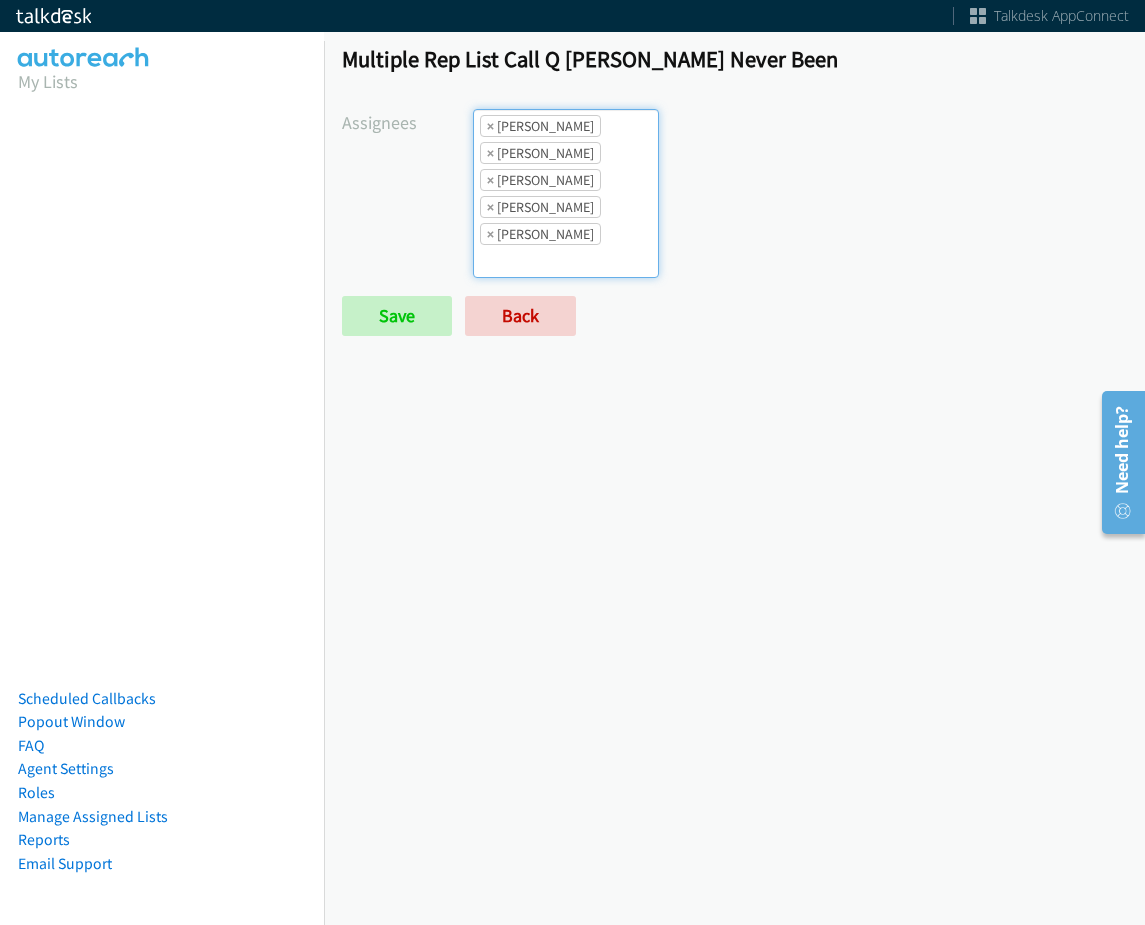 click on "× Cathy Shahan" at bounding box center (540, 207) 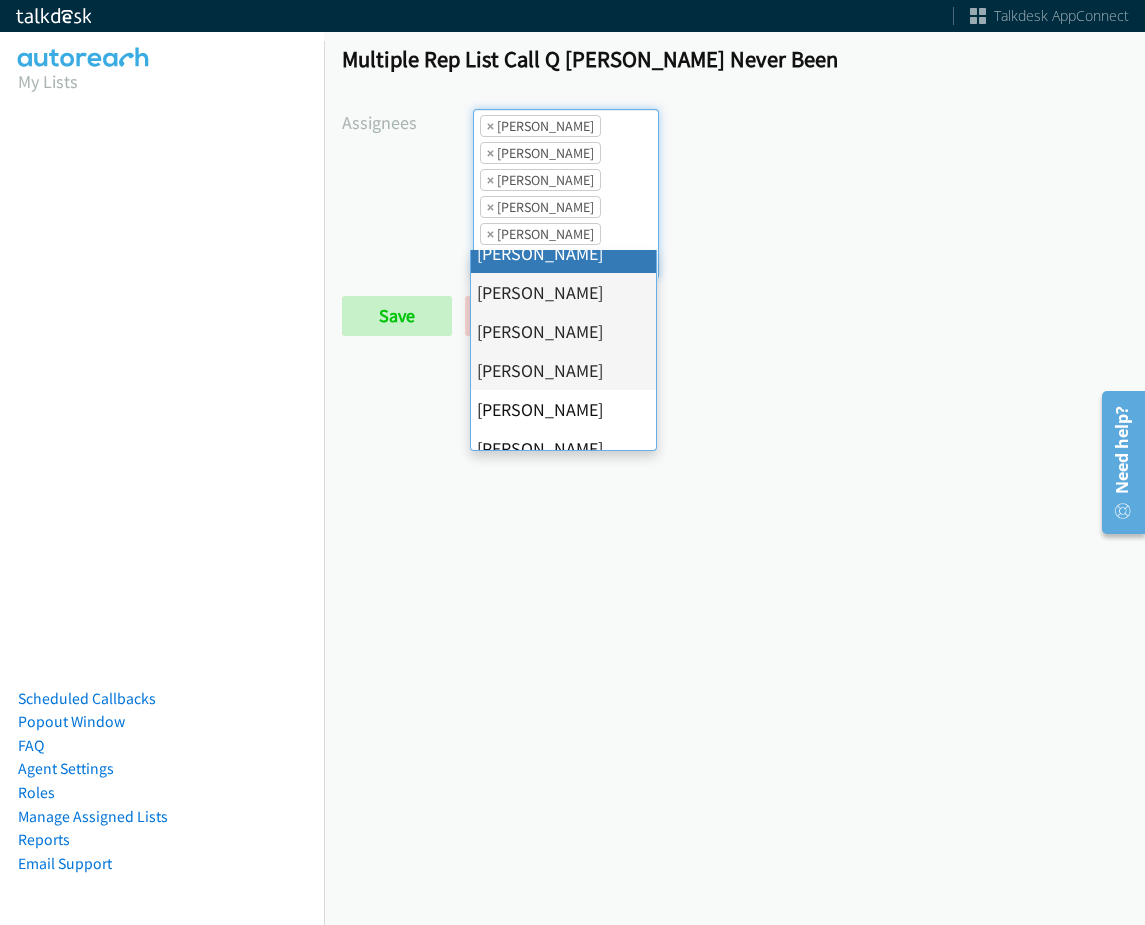 scroll, scrollTop: 100, scrollLeft: 0, axis: vertical 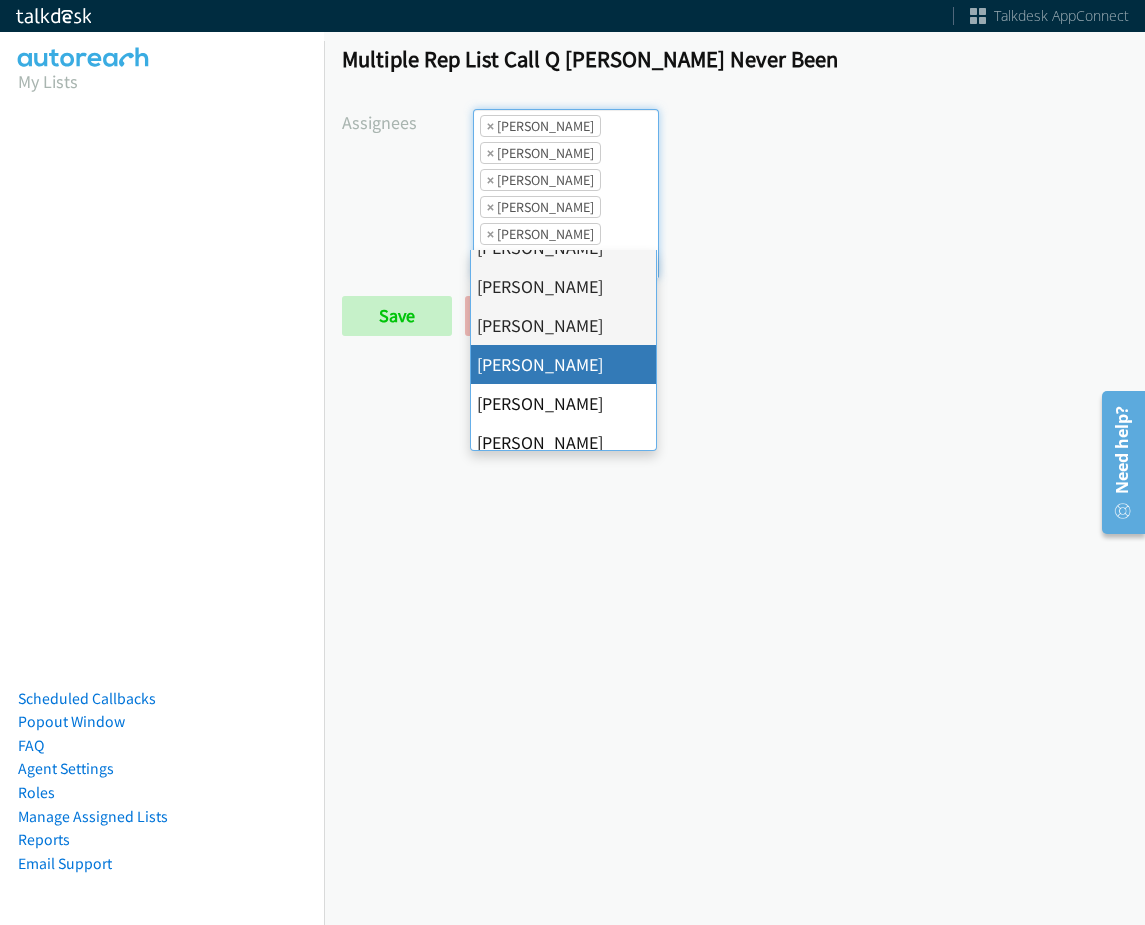 drag, startPoint x: 571, startPoint y: 358, endPoint x: 572, endPoint y: 348, distance: 10.049875 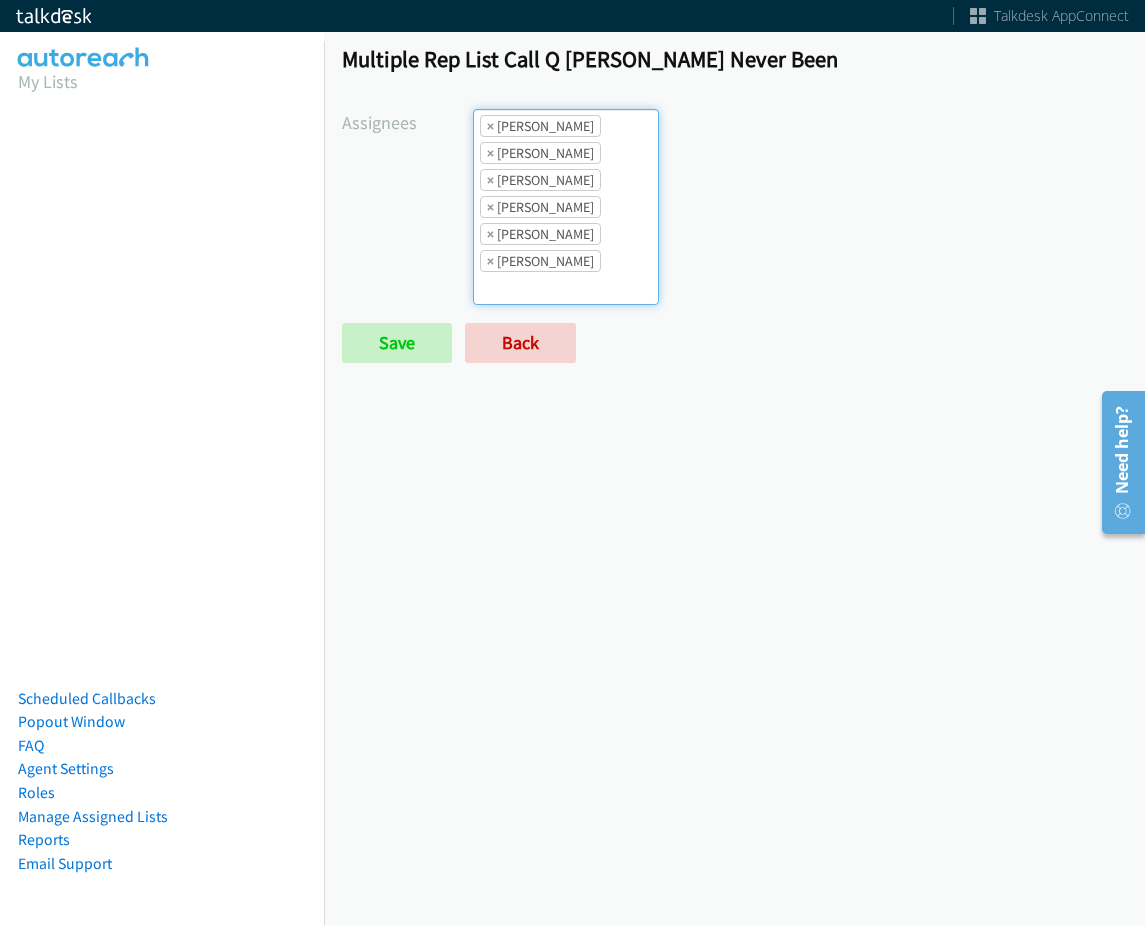 click on "× Abigail Odhiambo × Alana Ruiz × Ariel Thompson × Cathy Shahan × Charles Ross × Daquaya Johnson" at bounding box center (566, 207) 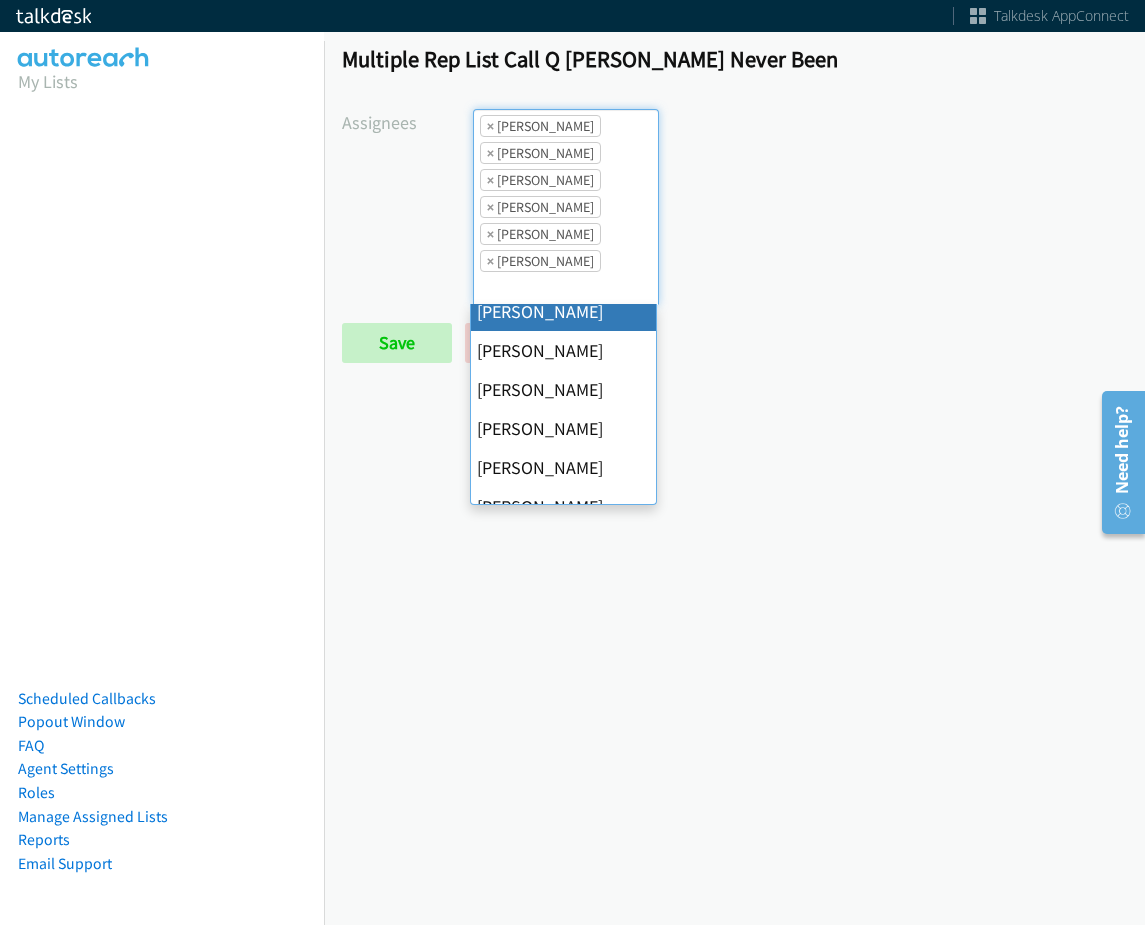 scroll, scrollTop: 385, scrollLeft: 0, axis: vertical 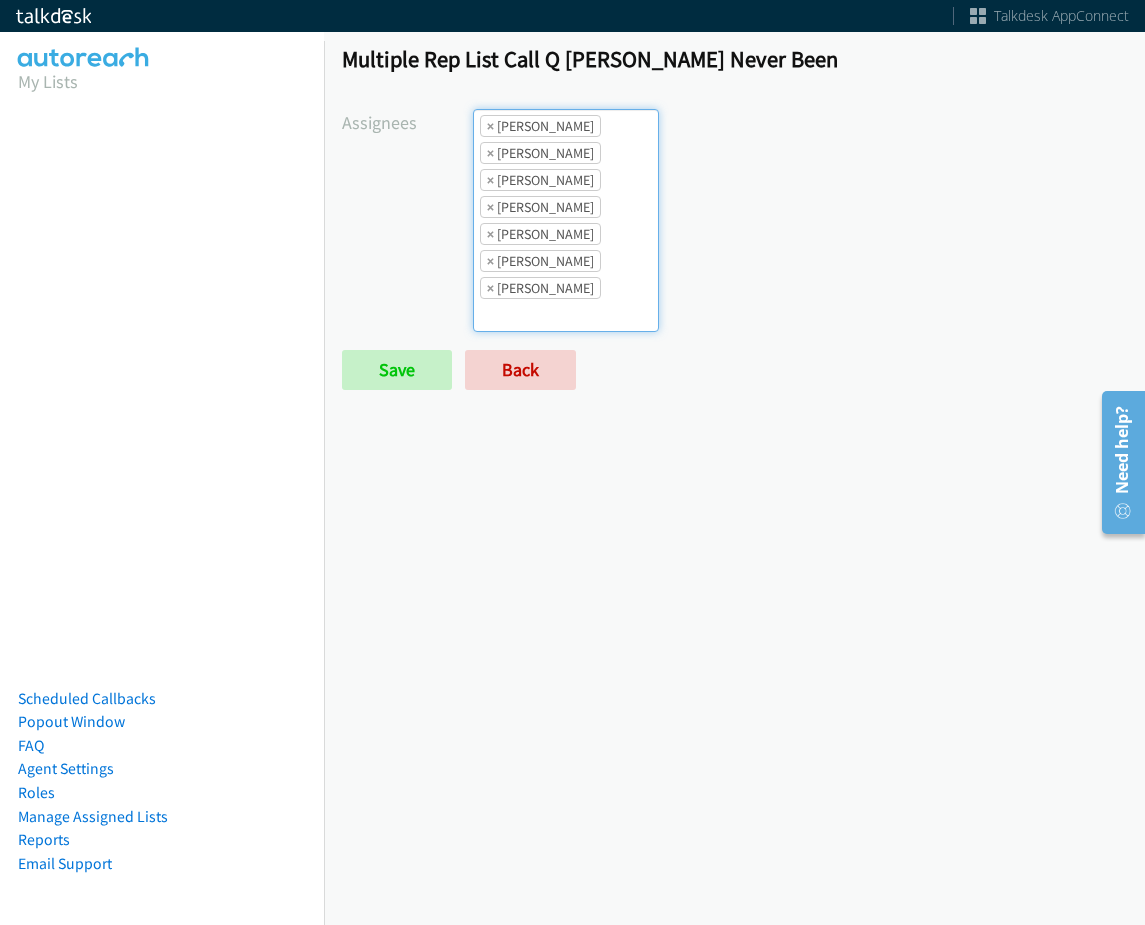 click on "× Daquaya Johnson" at bounding box center [540, 261] 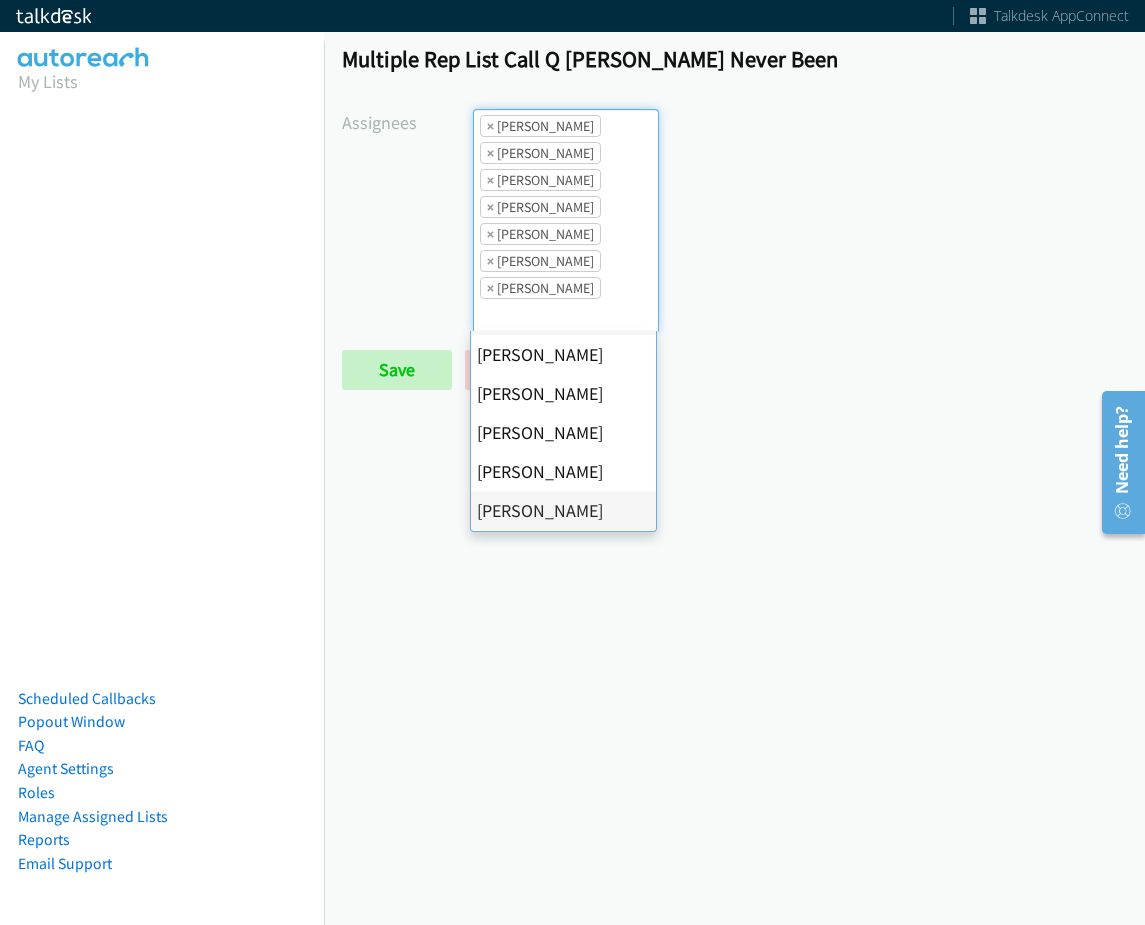 scroll, scrollTop: 385, scrollLeft: 0, axis: vertical 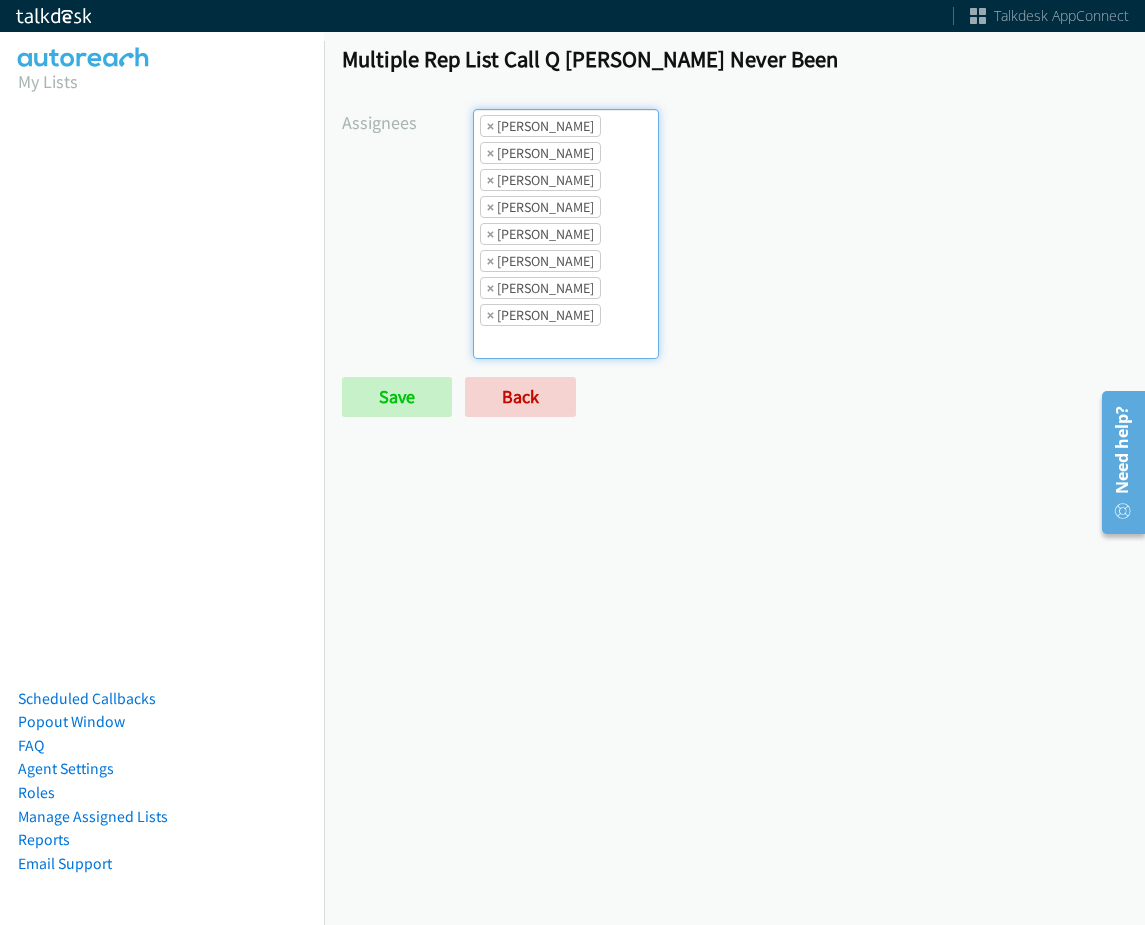 click on "× Rodnika Murphy" at bounding box center [540, 315] 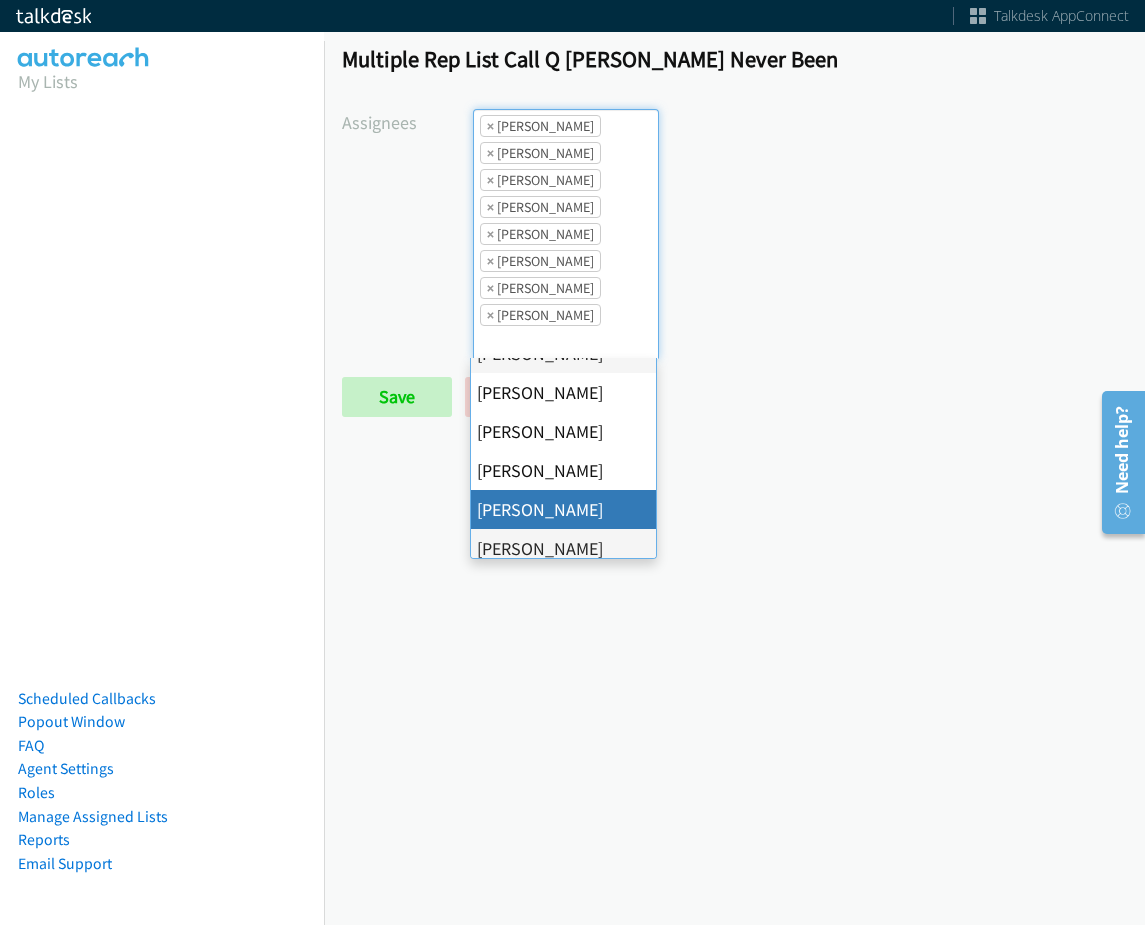 scroll, scrollTop: 385, scrollLeft: 0, axis: vertical 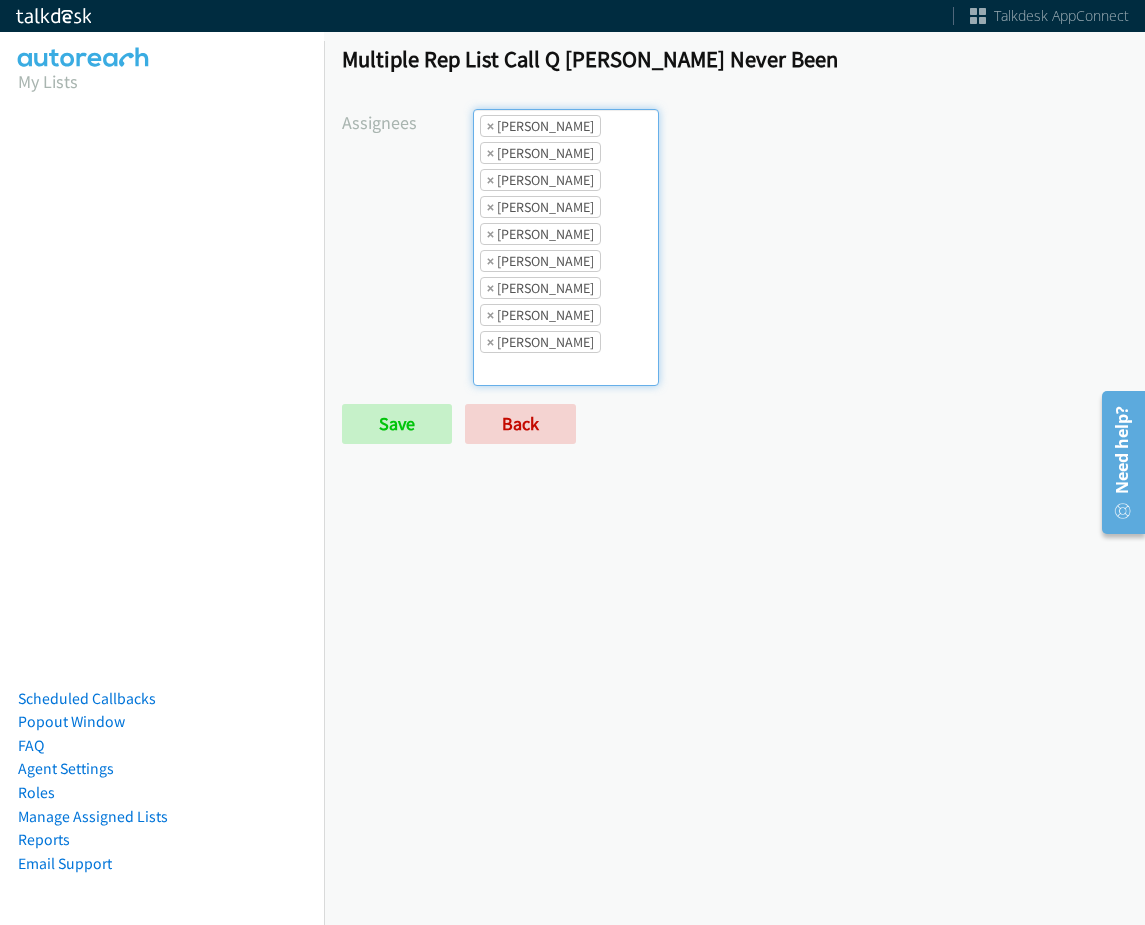 click on "× Abigail Odhiambo × Alana Ruiz × Ariel Thompson × Cathy Shahan × Charles Ross × Daquaya Johnson × Jordan Stehlik × Rodnika Murphy × Tatiana Medina" at bounding box center (566, 247) 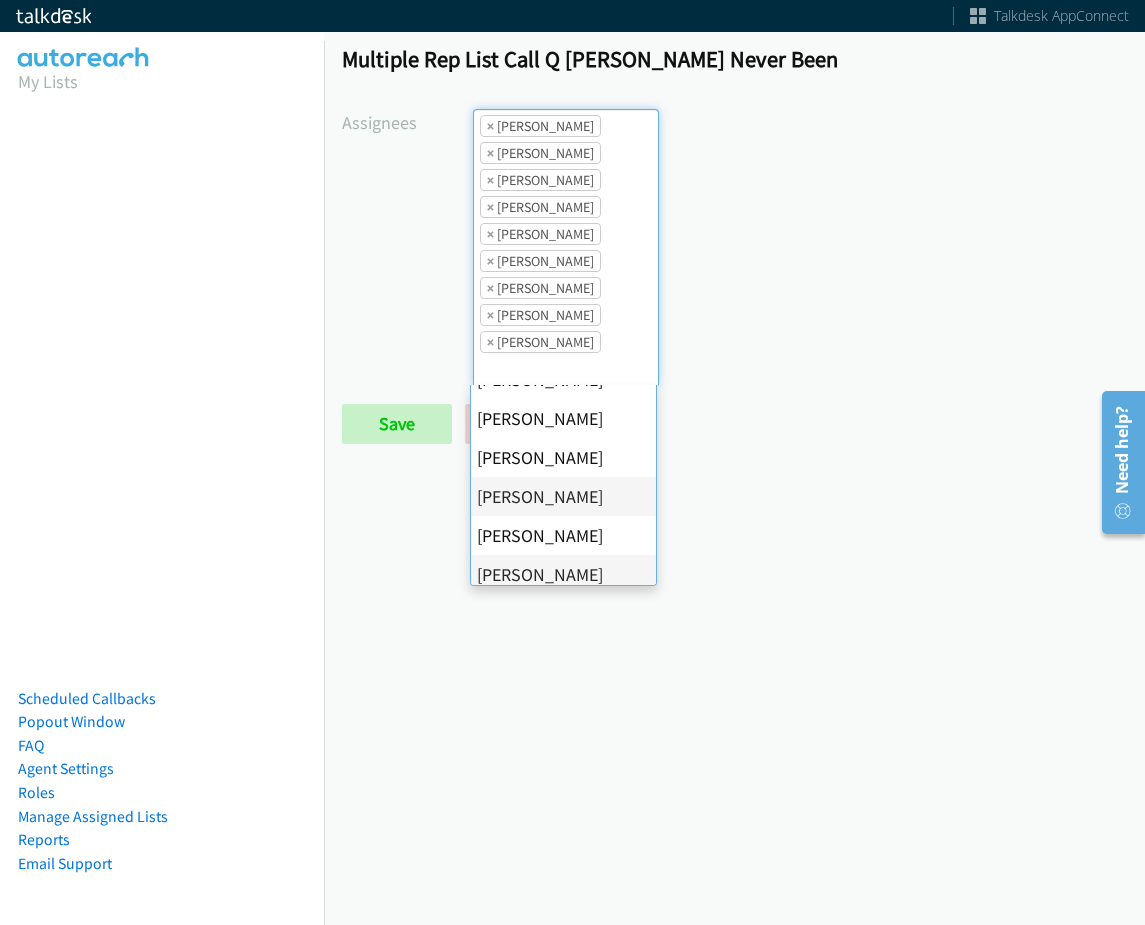 scroll, scrollTop: 385, scrollLeft: 0, axis: vertical 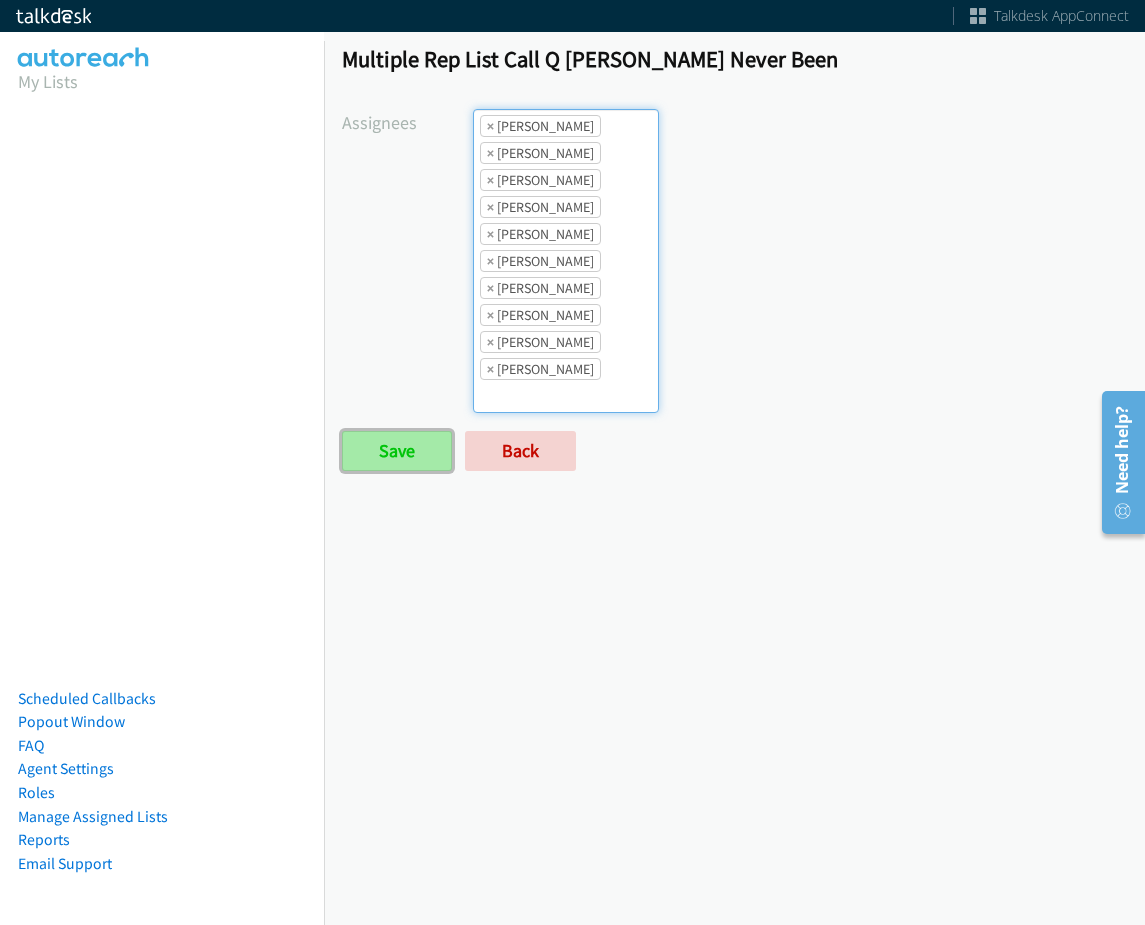 click on "Save" at bounding box center [397, 451] 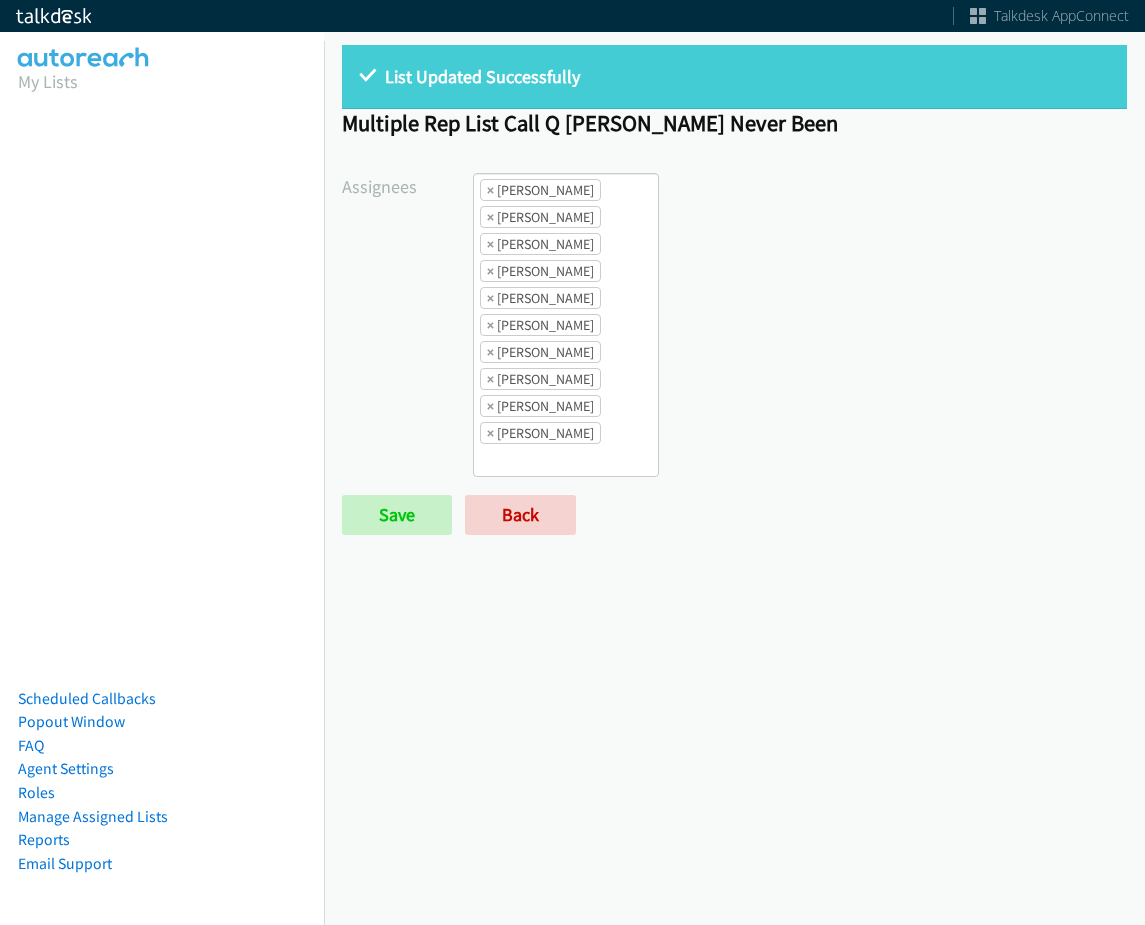 scroll, scrollTop: 0, scrollLeft: 0, axis: both 